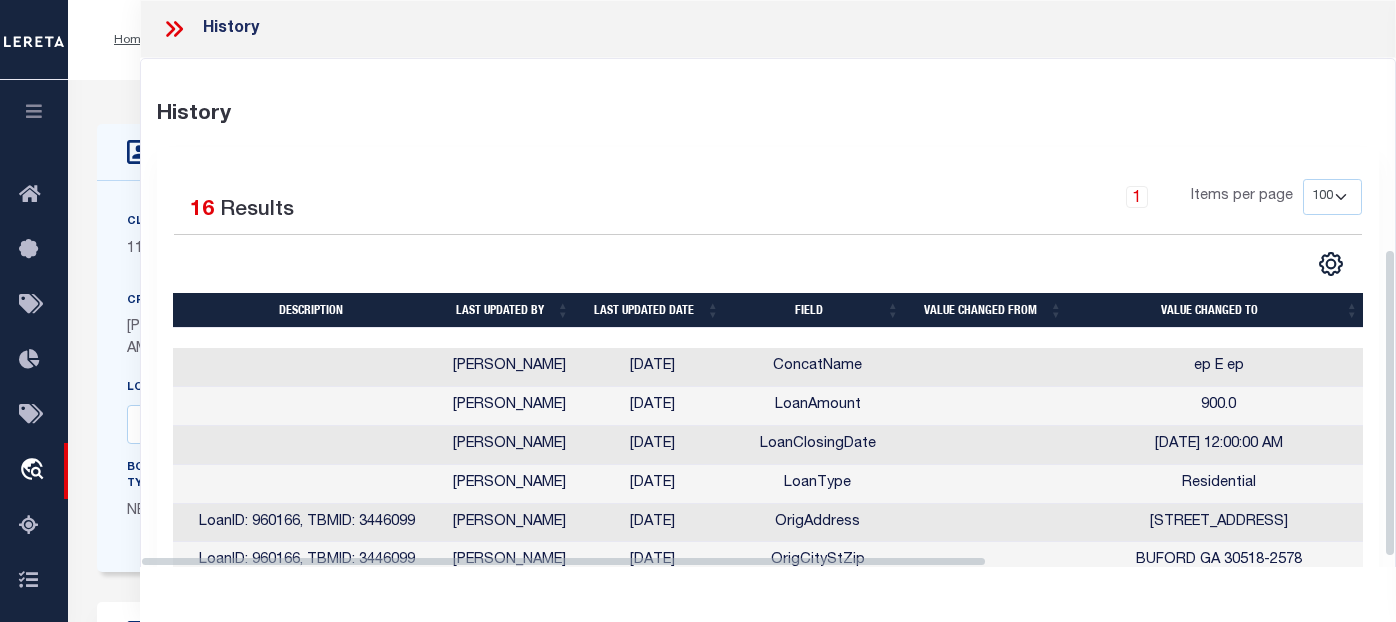select on "10" 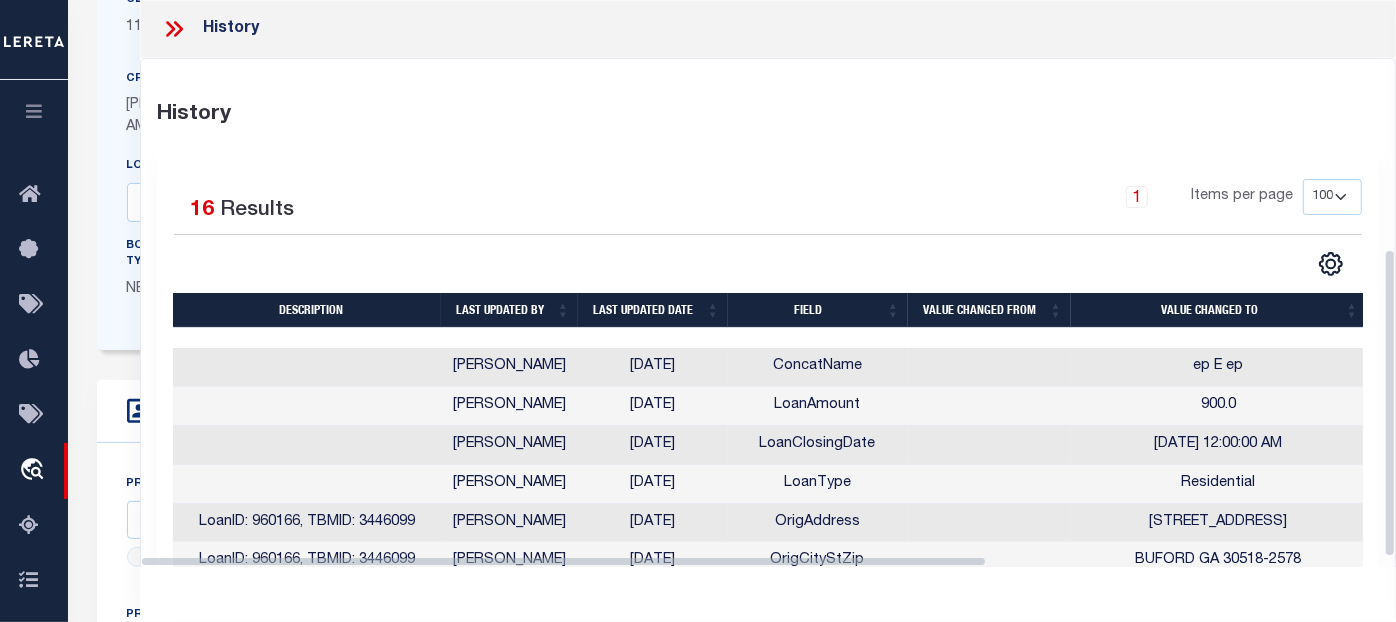 scroll, scrollTop: 222, scrollLeft: 0, axis: vertical 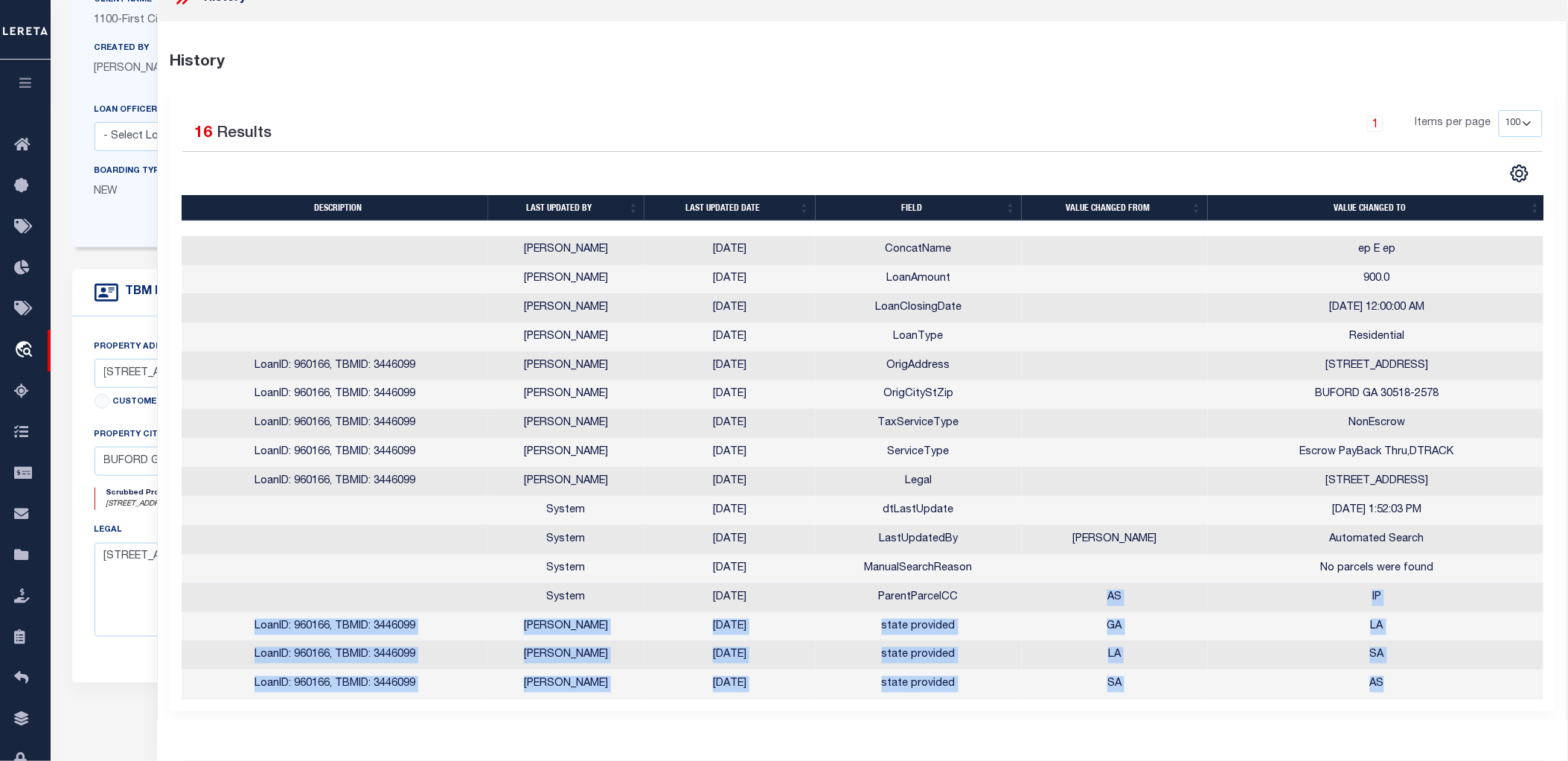 drag, startPoint x: 1415, startPoint y: 687, endPoint x: 1058, endPoint y: 600, distance: 367.44796 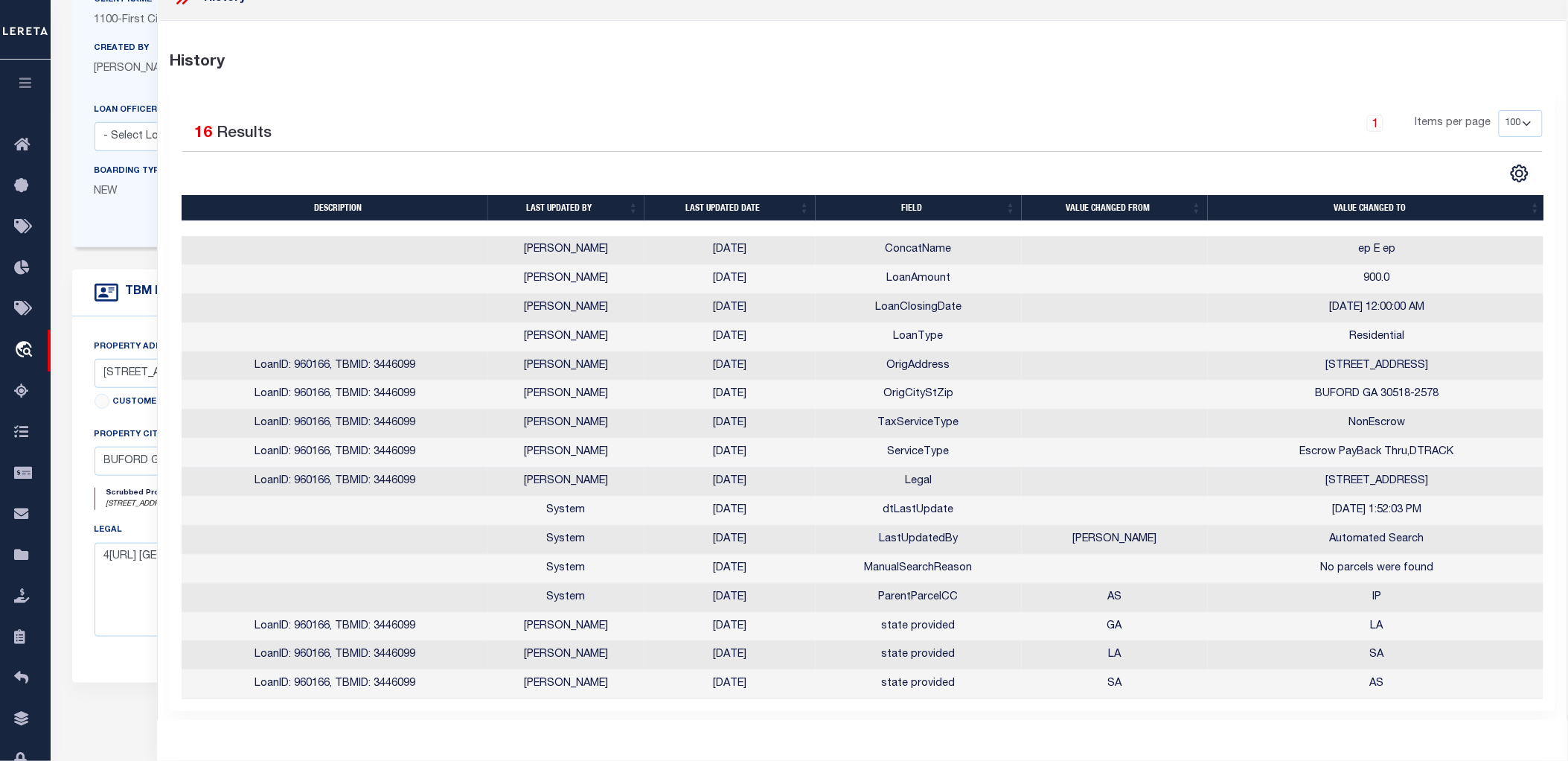 click on "Property Address
403 THUNDER RD
Customer Provided
Provided Tax ID
Tax Service Type
- Select Tax Service Type -
Escrow
NonEscrow
Product Type
Escrow PayBack Thru DTRACK
Multiple Payment Option
property city,st,zip (Comma separated)
BUFORD GA 30518-2578
Customer Property Number
state provided
AS
county provided
- Select County -
Abbeville
Acadia
Accomack
Ada
Adair
Adams
Addison
Adjuntas
Aguada
Aguadilla
Aguas Buenas
Aibonito
Aiken
Aitkin
Alachua
Alamance
Alameda
Alamosa
Albany" at bounding box center [622, 500] 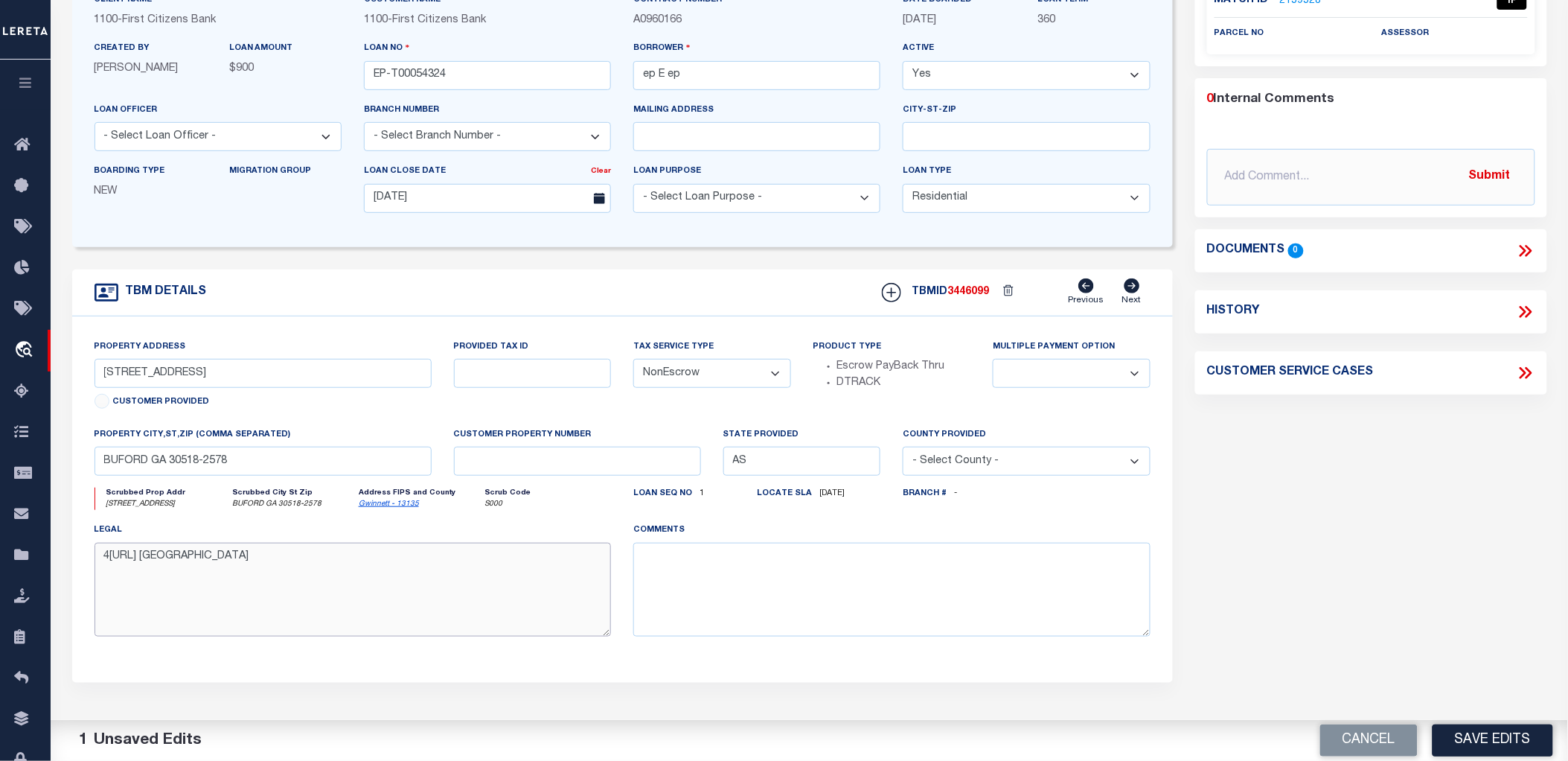 drag, startPoint x: 555, startPoint y: 564, endPoint x: -4, endPoint y: 564, distance: 559 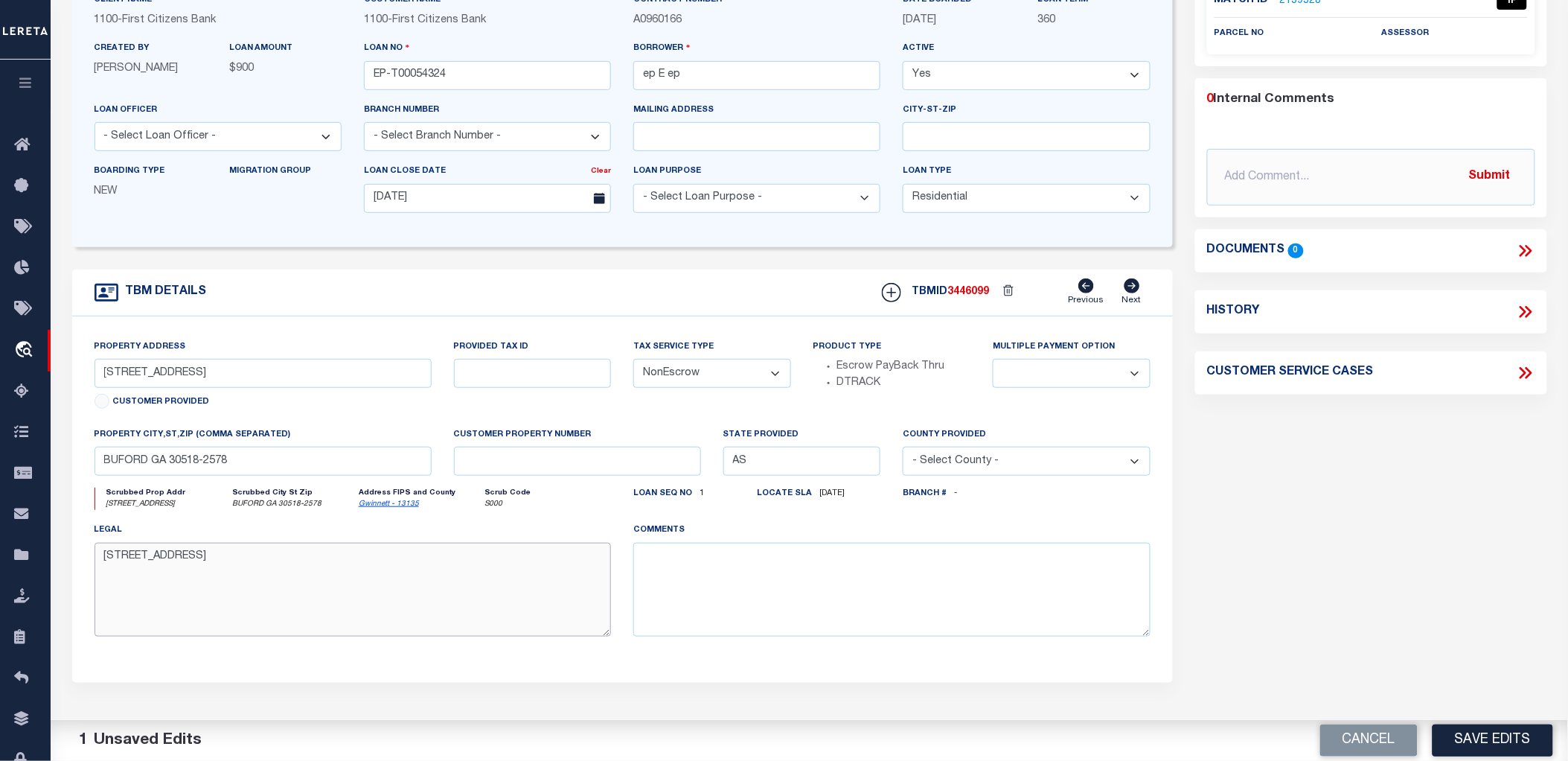 type on "[STREET_ADDRESS]" 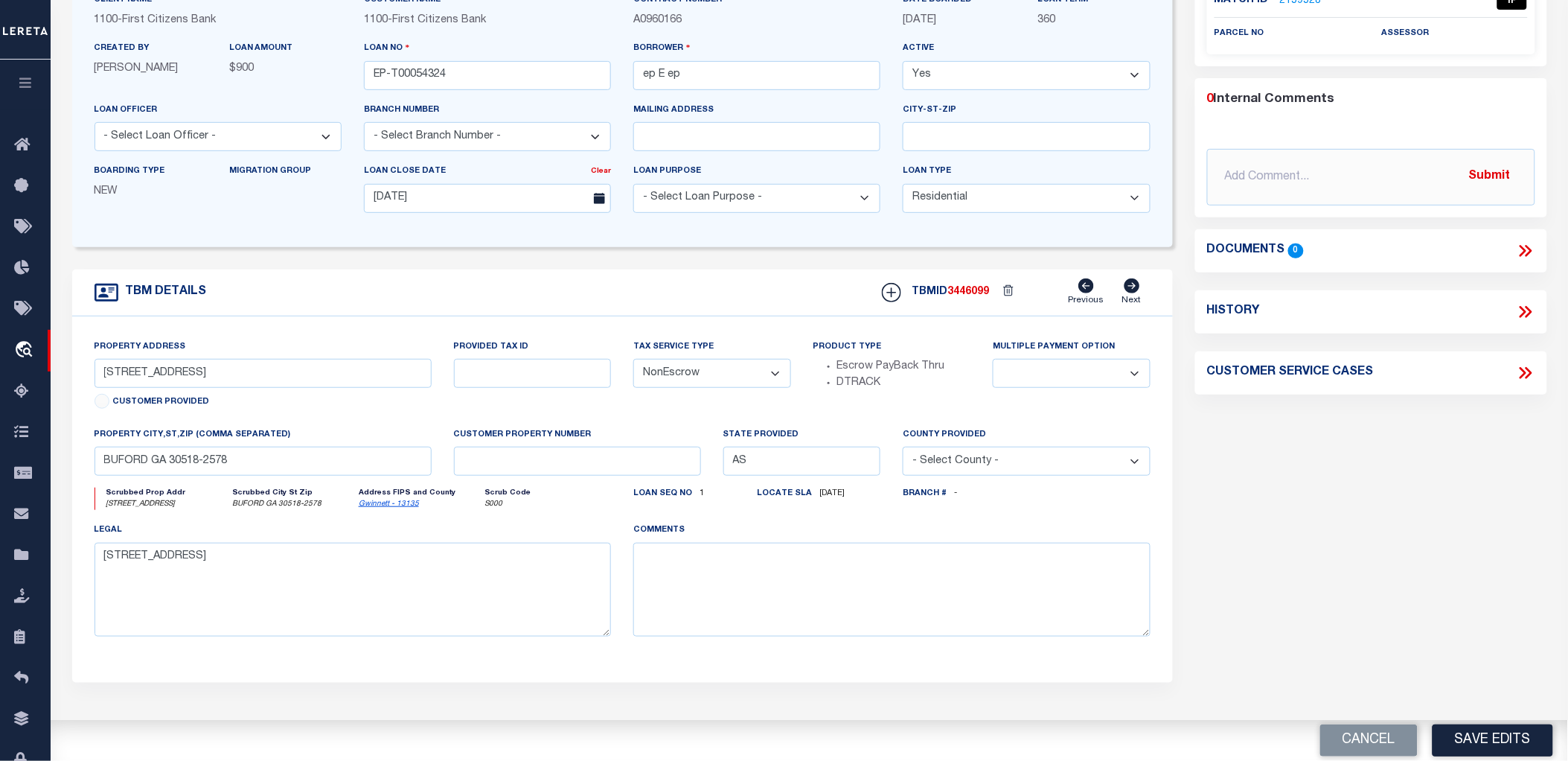 click on "Loan seq no  1
Locate Sla  06/25/2025" at bounding box center [757, 505] 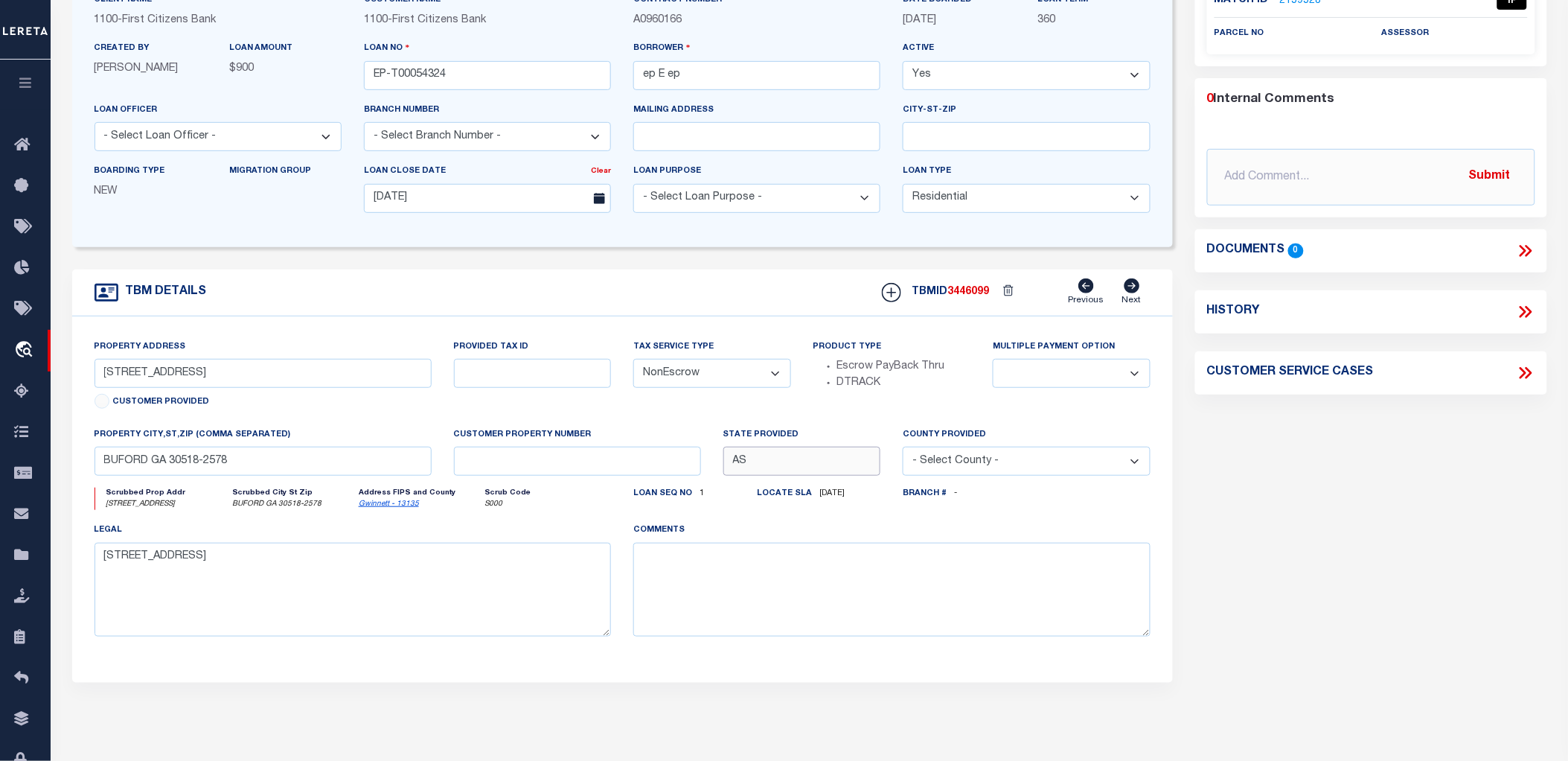 drag, startPoint x: 767, startPoint y: 465, endPoint x: 708, endPoint y: 462, distance: 59.07622 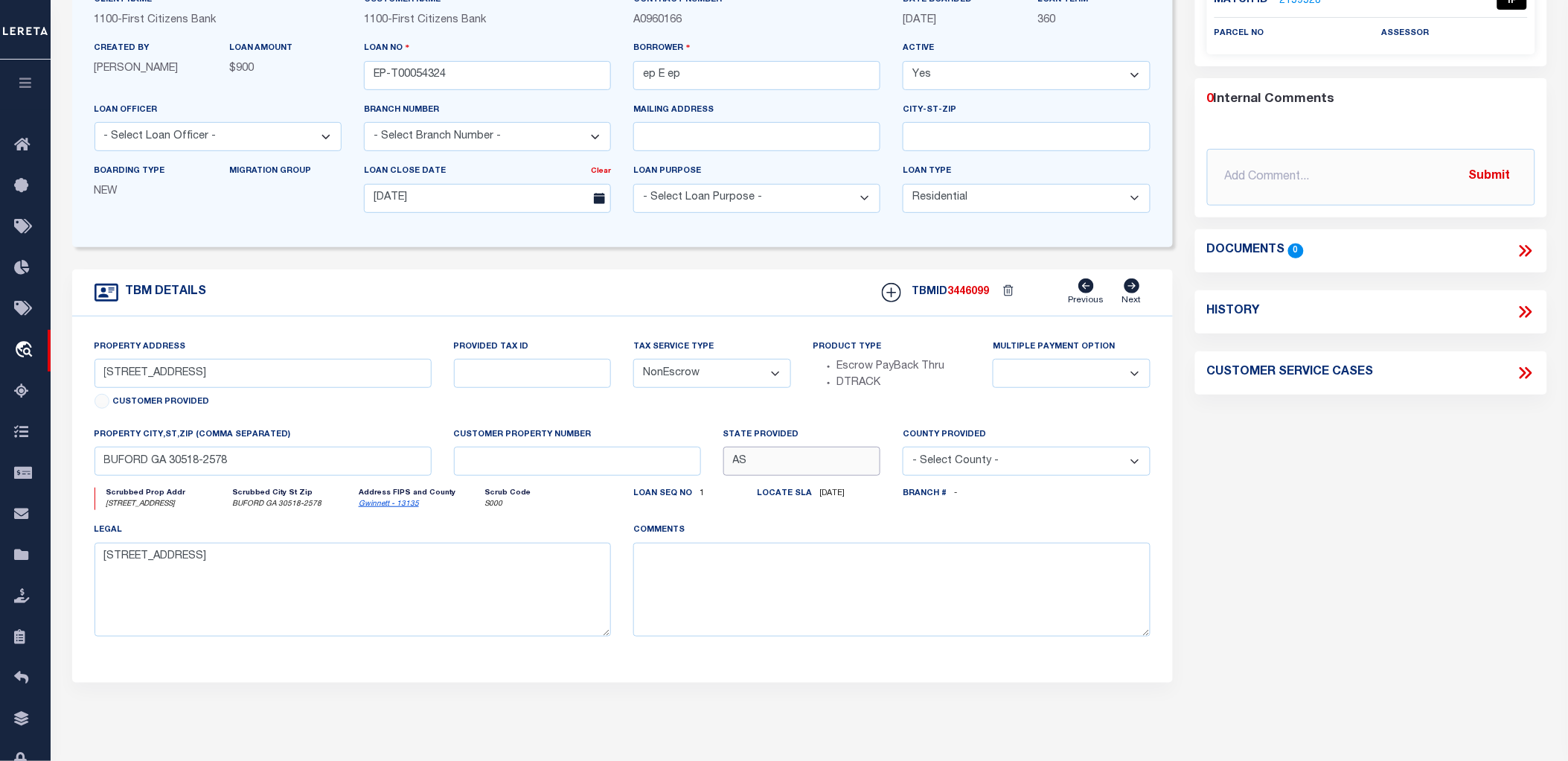 type on "a" 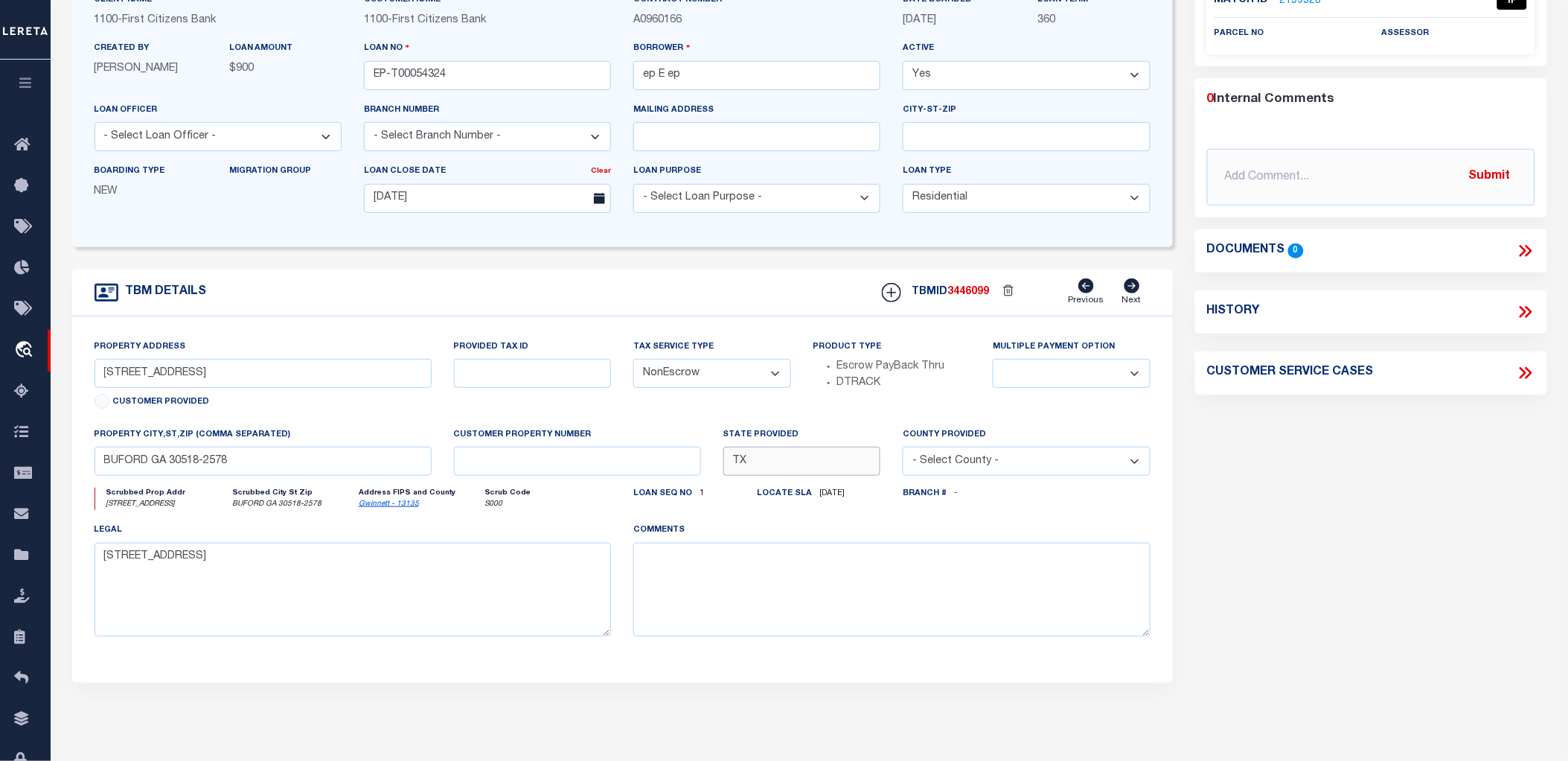 type on "tx" 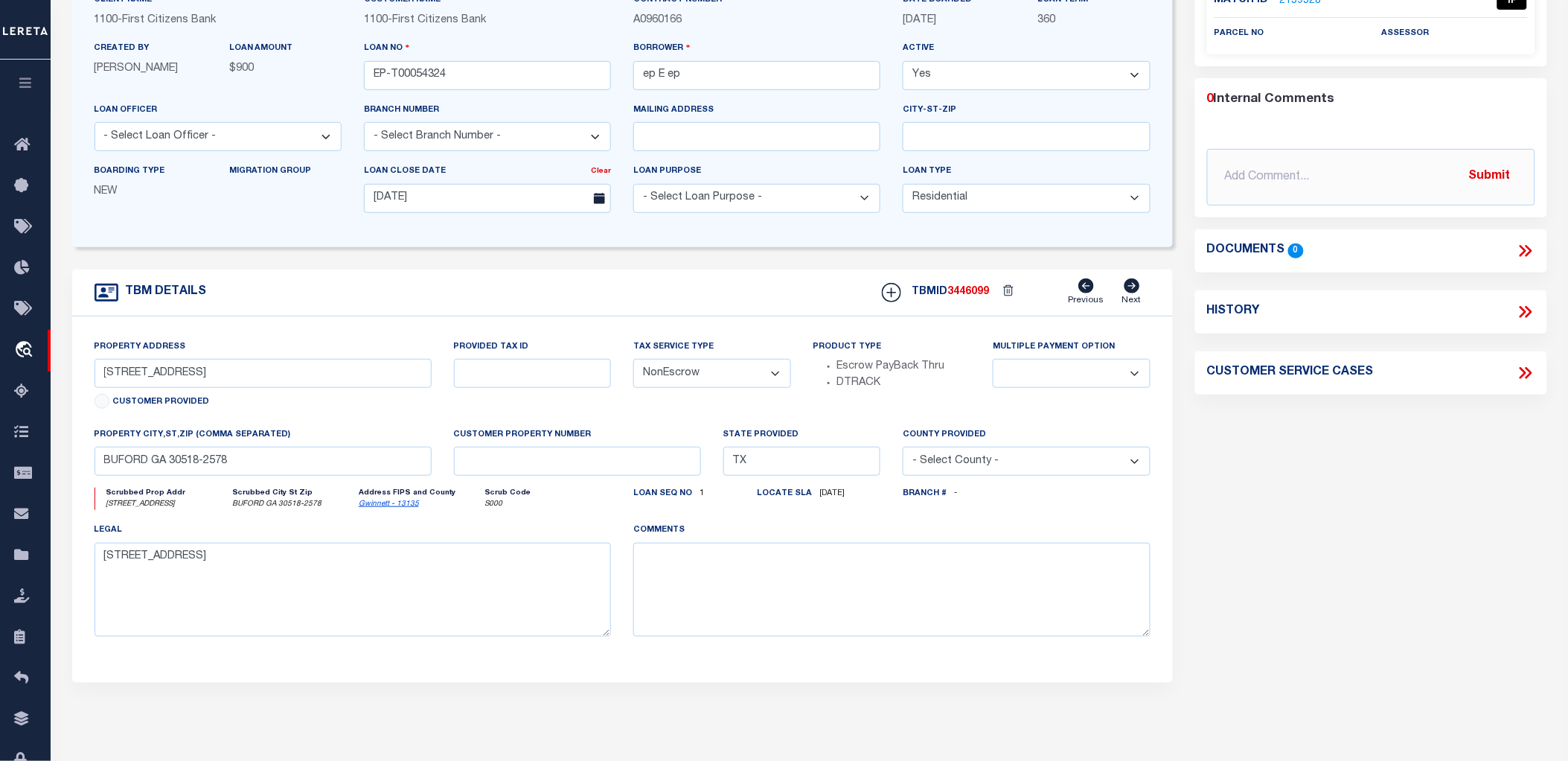 click on "comments" at bounding box center (892, 579) 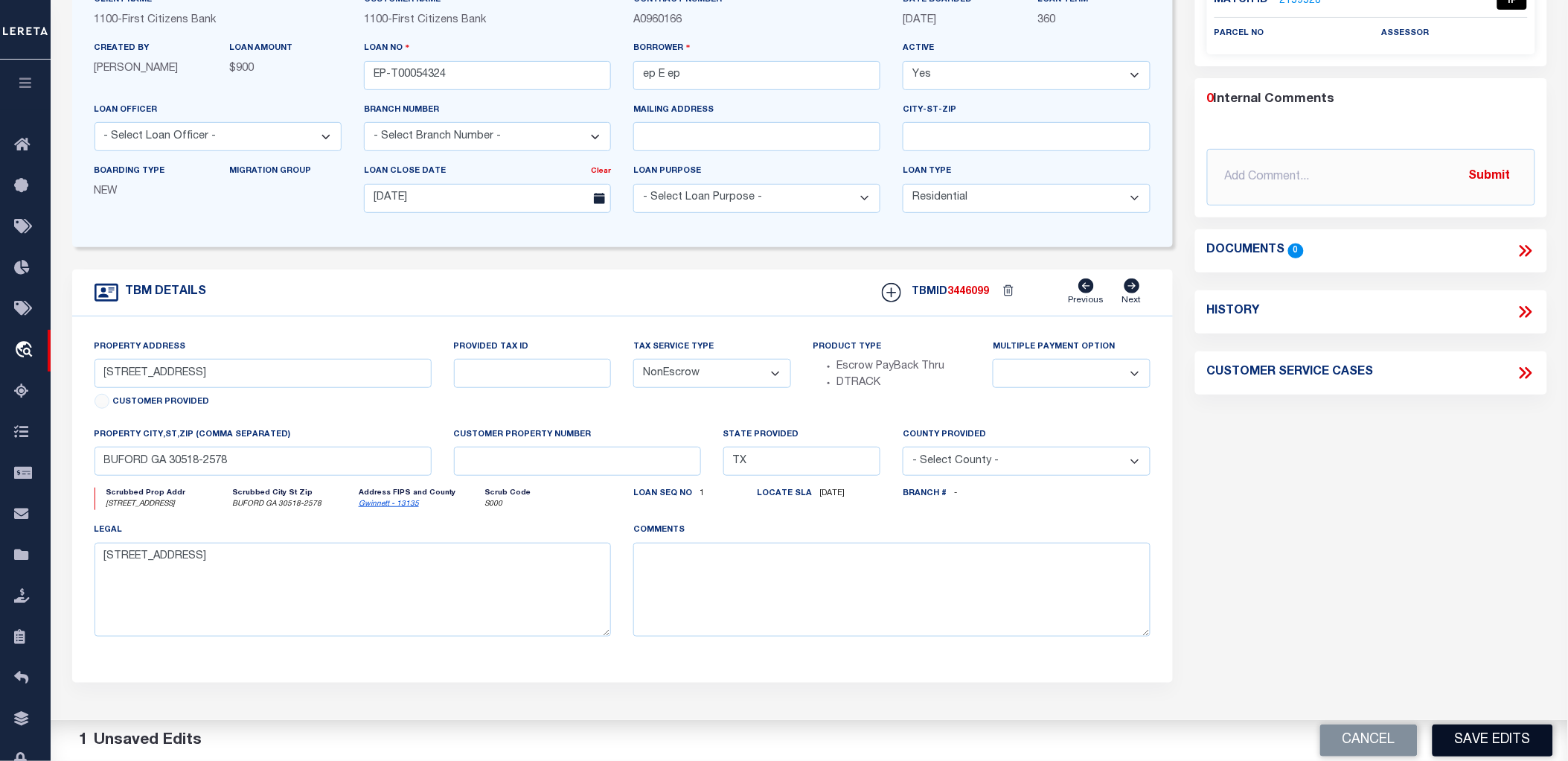 click on "Save Edits" at bounding box center [1493, 740] 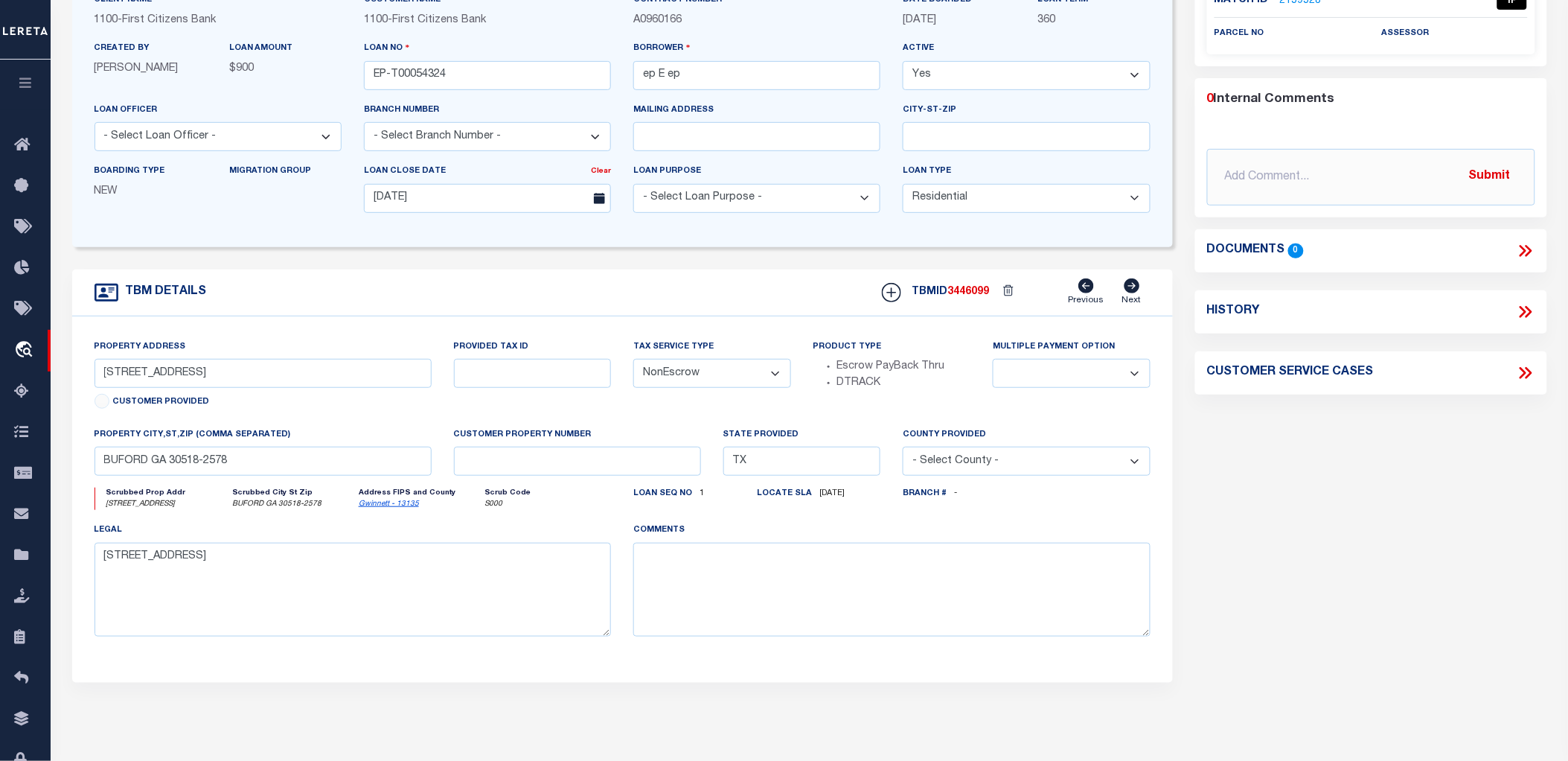 click 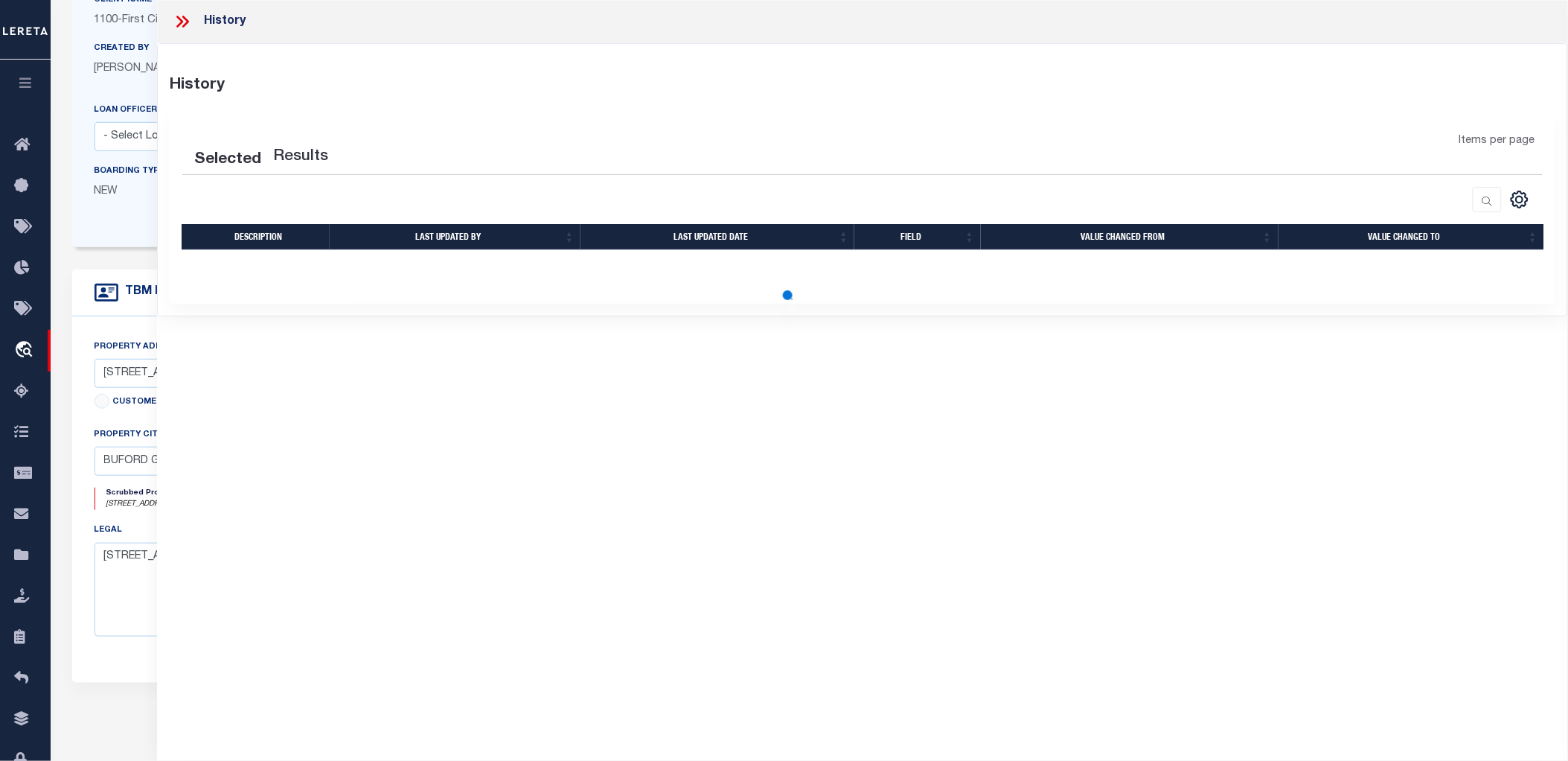 scroll, scrollTop: 0, scrollLeft: 0, axis: both 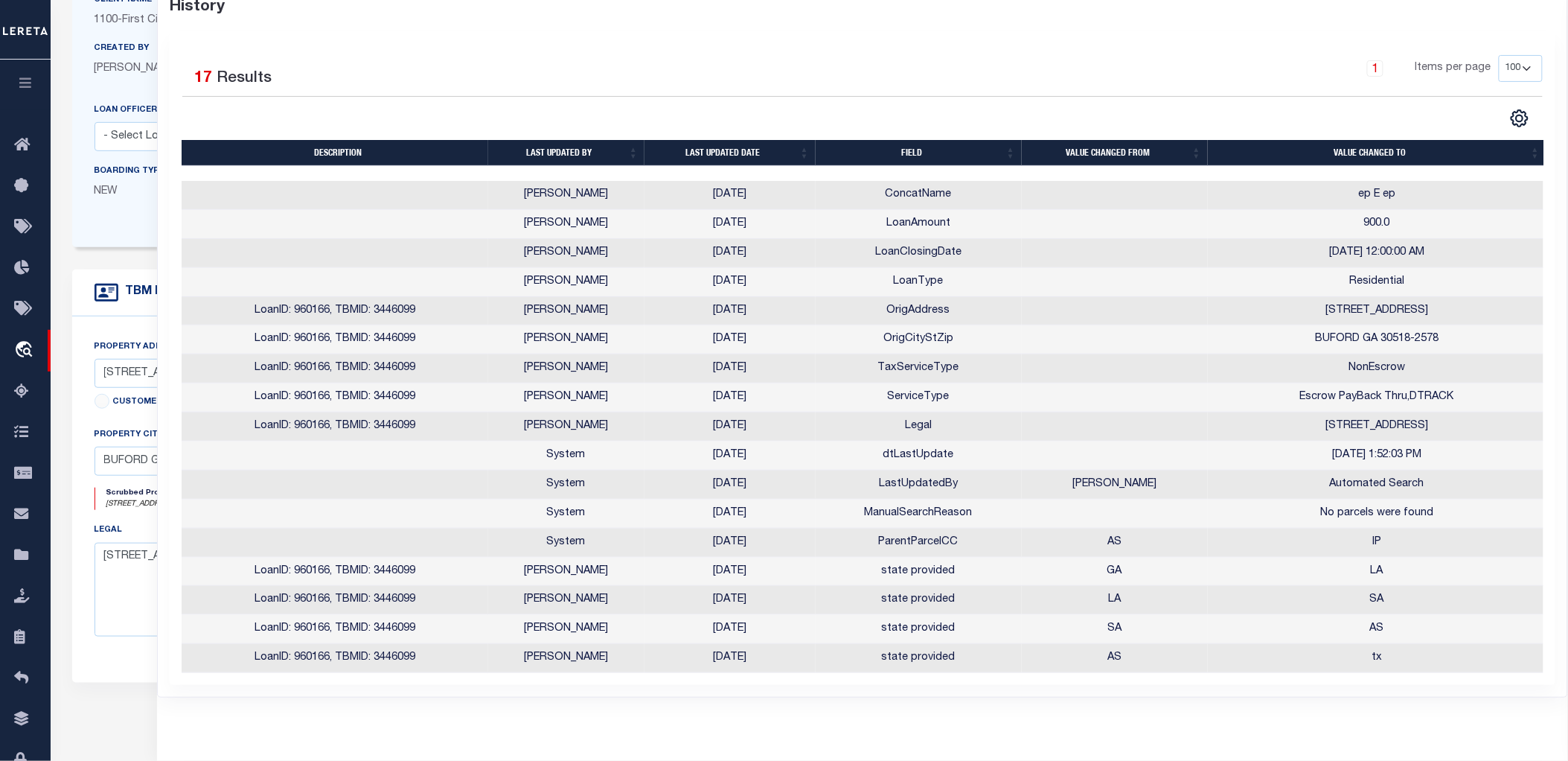 click on "Property Address
403 THUNDER RD
Customer Provided
Provided Tax ID
Tax Service Type
- Select Tax Service Type -
Escrow
NonEscrow
Product Type
Escrow PayBack Thru DTRACK
Multiple Payment Option
property city,st,zip (Comma separated)
BUFORD GA 30518-2578
Customer Property Number
state provided
tx
county provided
- Select County -
Abbeville
Acadia
Accomack
Ada
Adair
Adams
Addison
Adjuntas
Aguada
Aguadilla
Aguas Buenas
Aibonito
Aiken
Aitkin
Alachua
Alamance
Alameda
Alamosa
Albany" at bounding box center [622, 500] 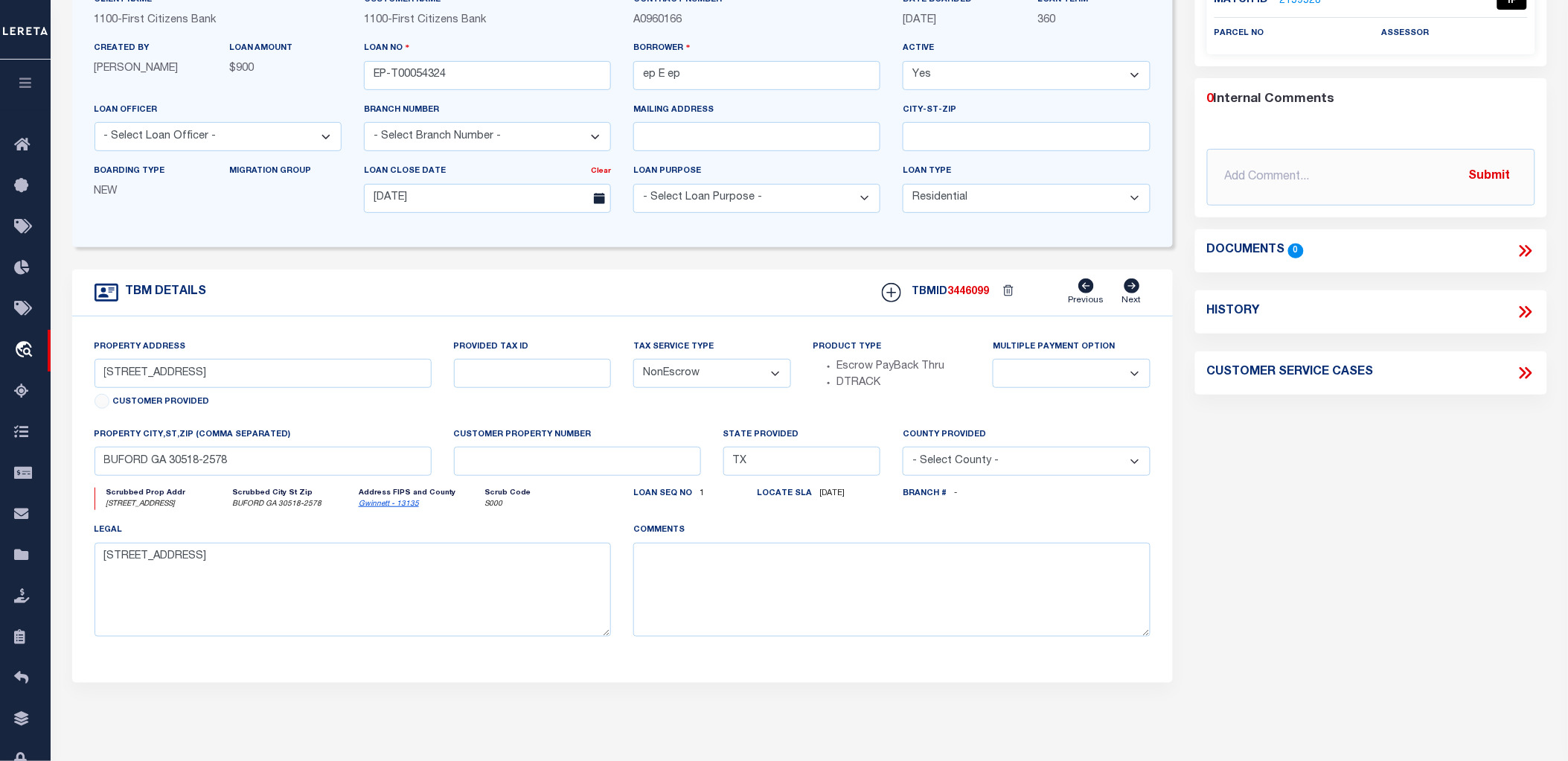 drag, startPoint x: 1188, startPoint y: 572, endPoint x: 888, endPoint y: 716, distance: 332.77019 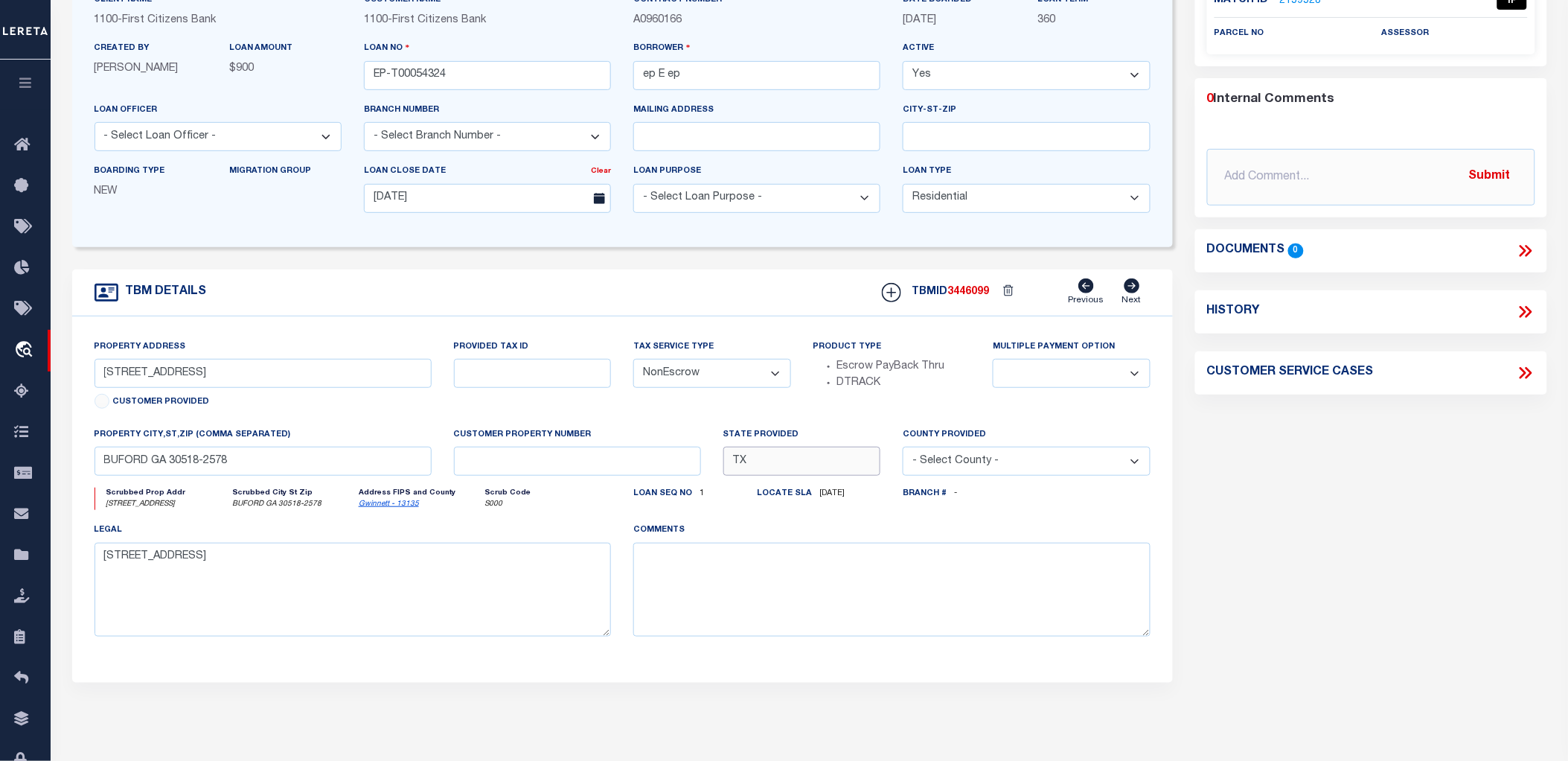 drag, startPoint x: 756, startPoint y: 465, endPoint x: 709, endPoint y: 462, distance: 47.0956 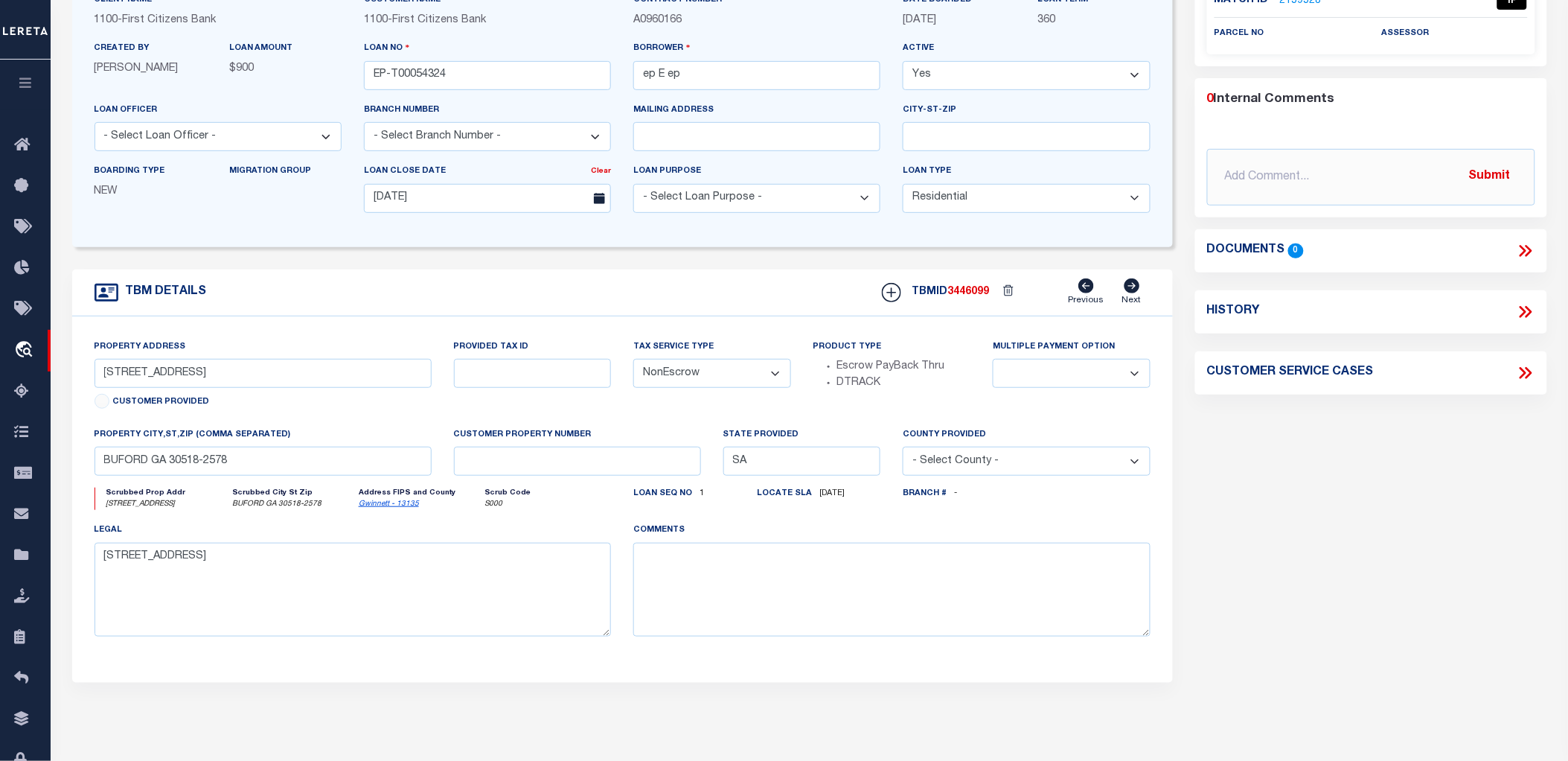 click on "Parcel Summary
Match ID
2159528
0" at bounding box center [1371, 334] 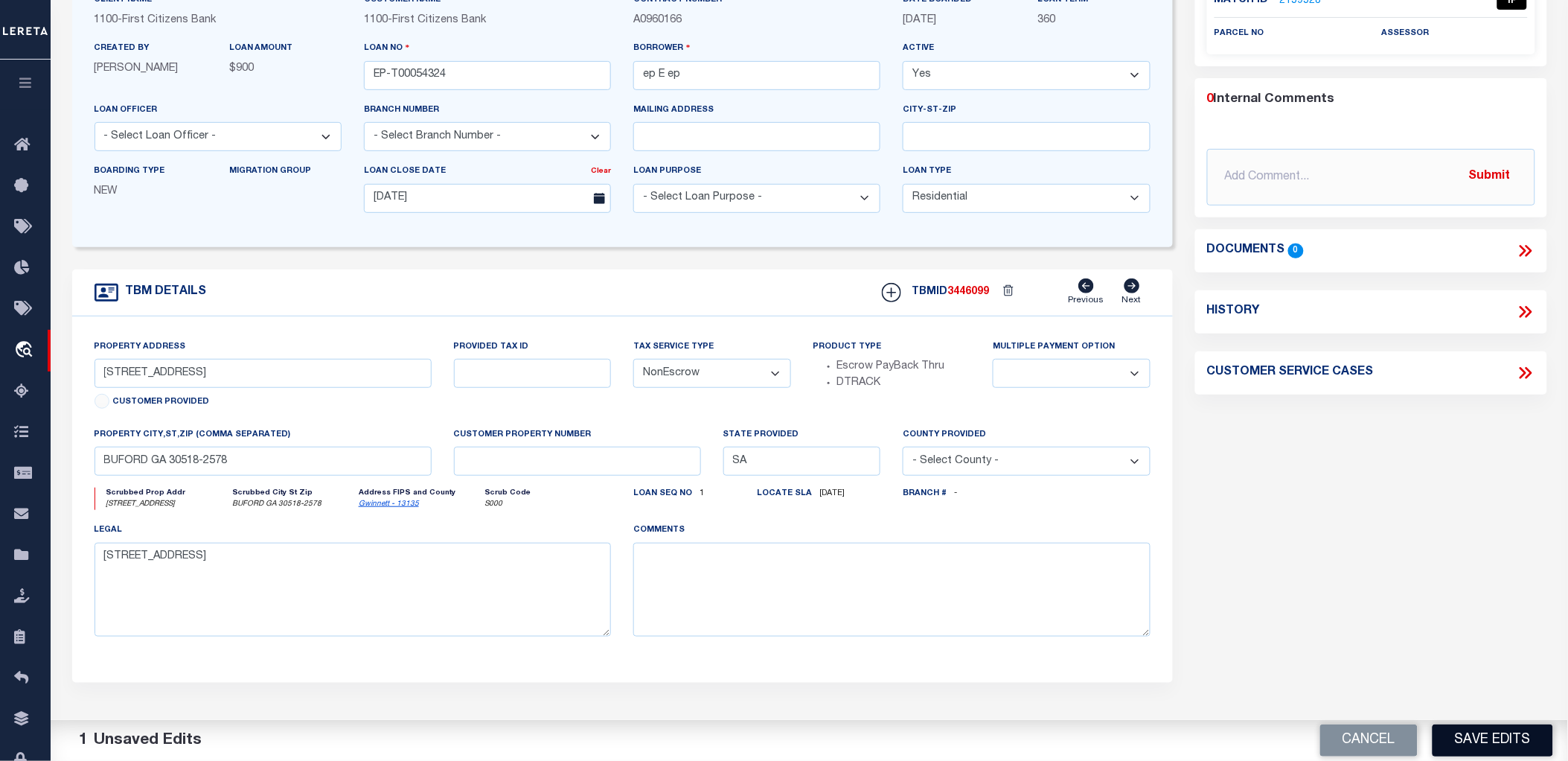 click on "Save Edits" at bounding box center (1493, 740) 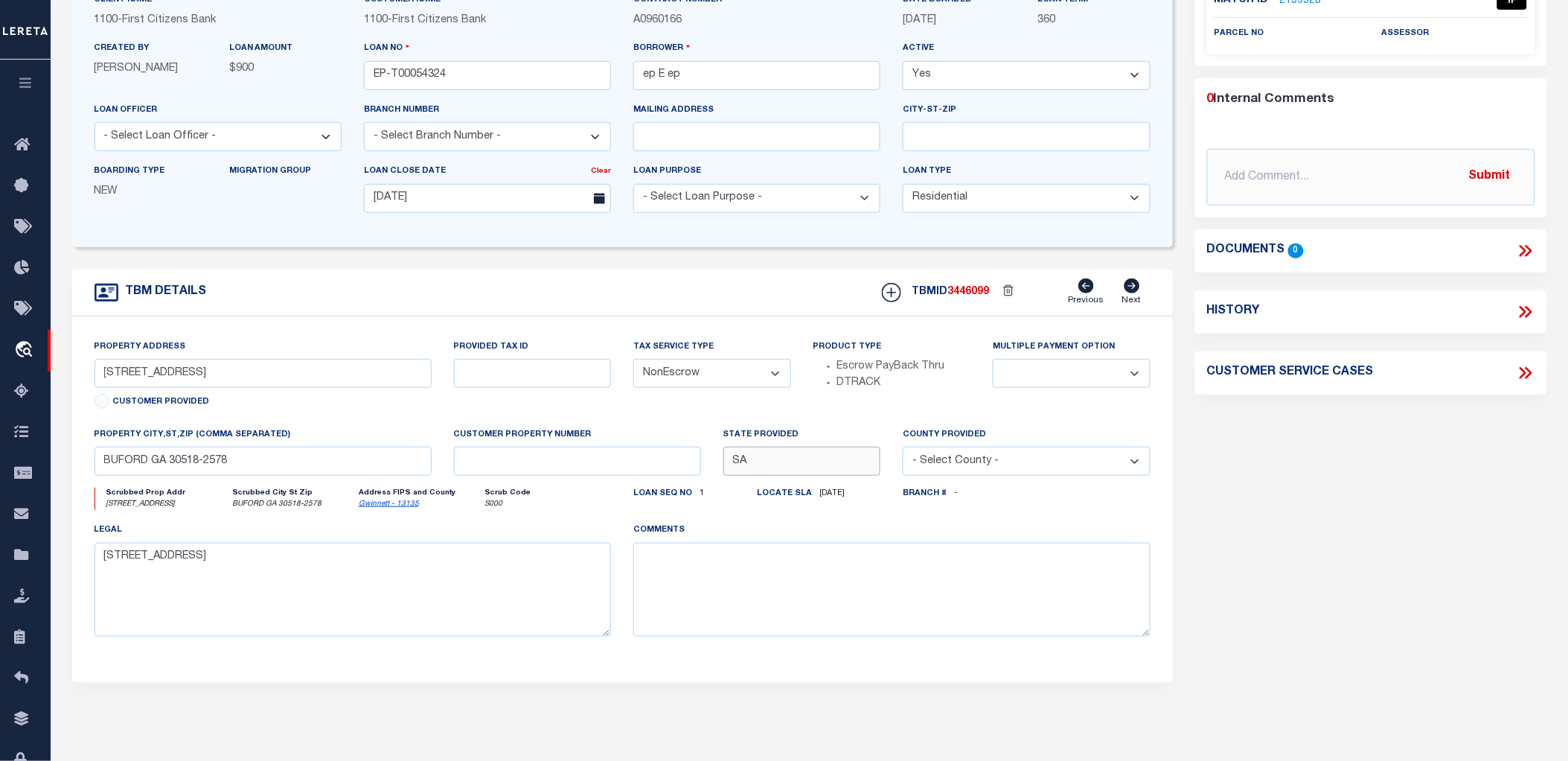 drag, startPoint x: 763, startPoint y: 463, endPoint x: 685, endPoint y: 459, distance: 78.102497 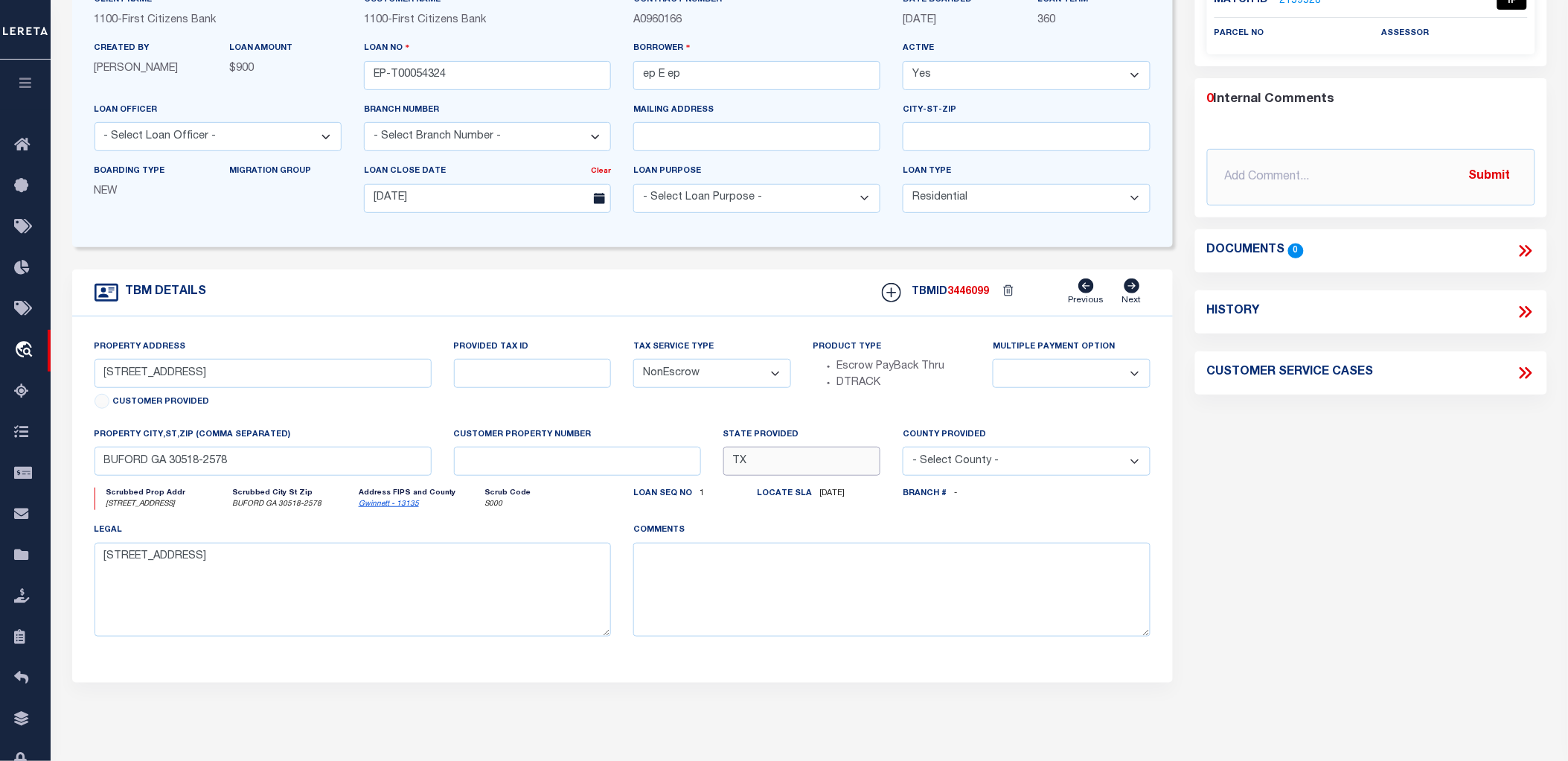 type on "tx" 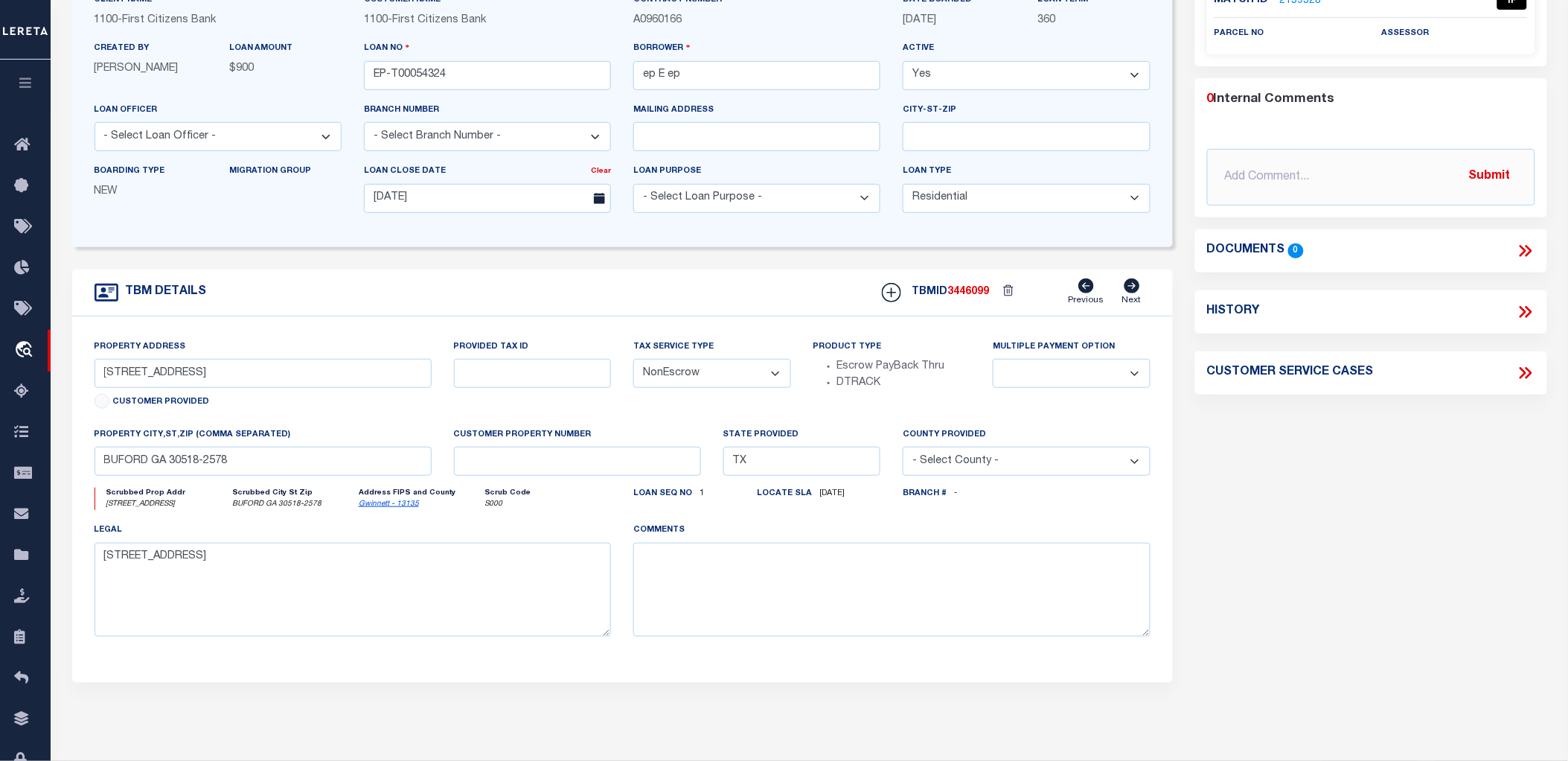 click on "Parcel Summary
Match ID
2159528
0" at bounding box center [1371, 334] 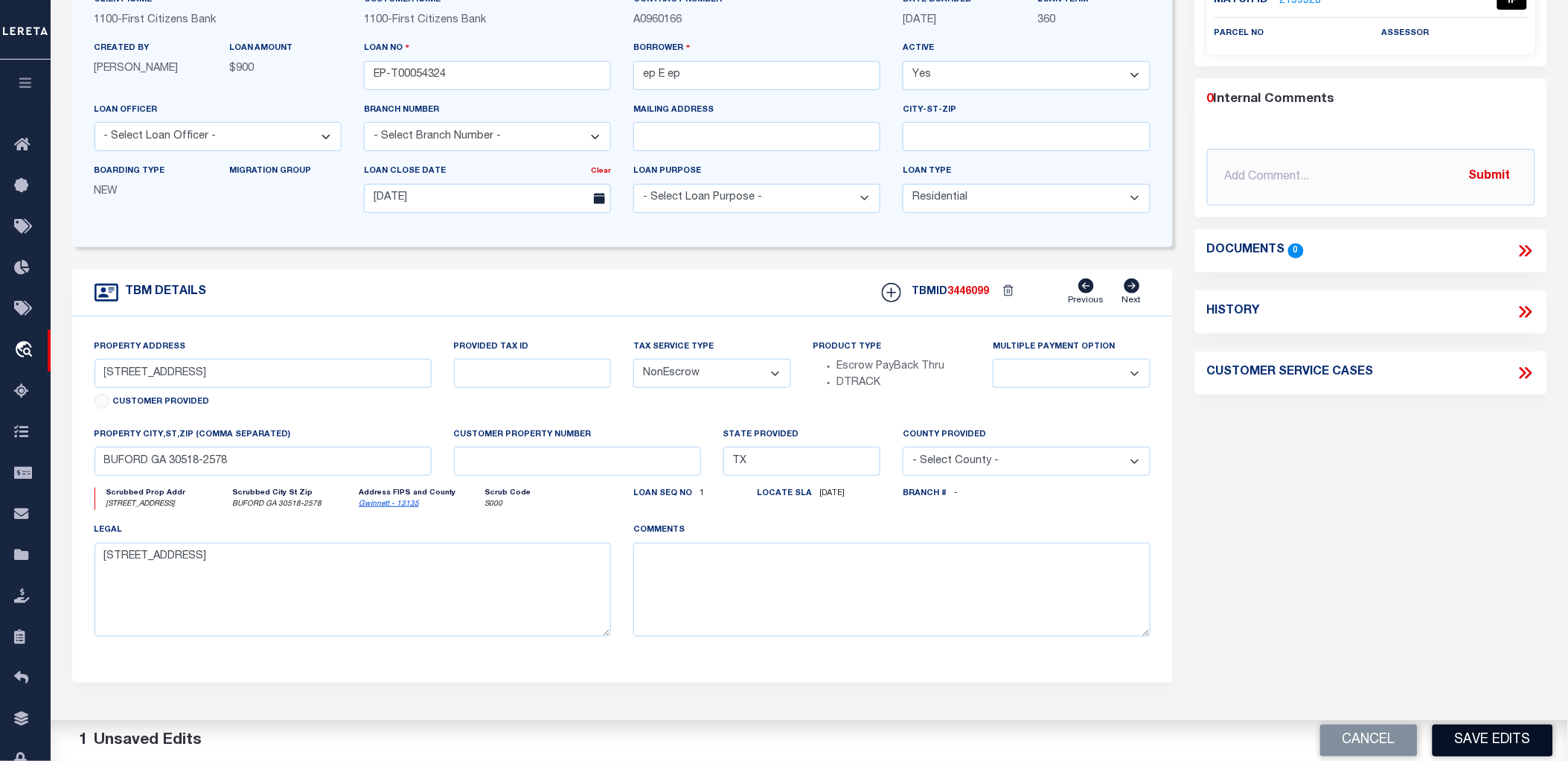 click on "Save Edits" at bounding box center (1493, 740) 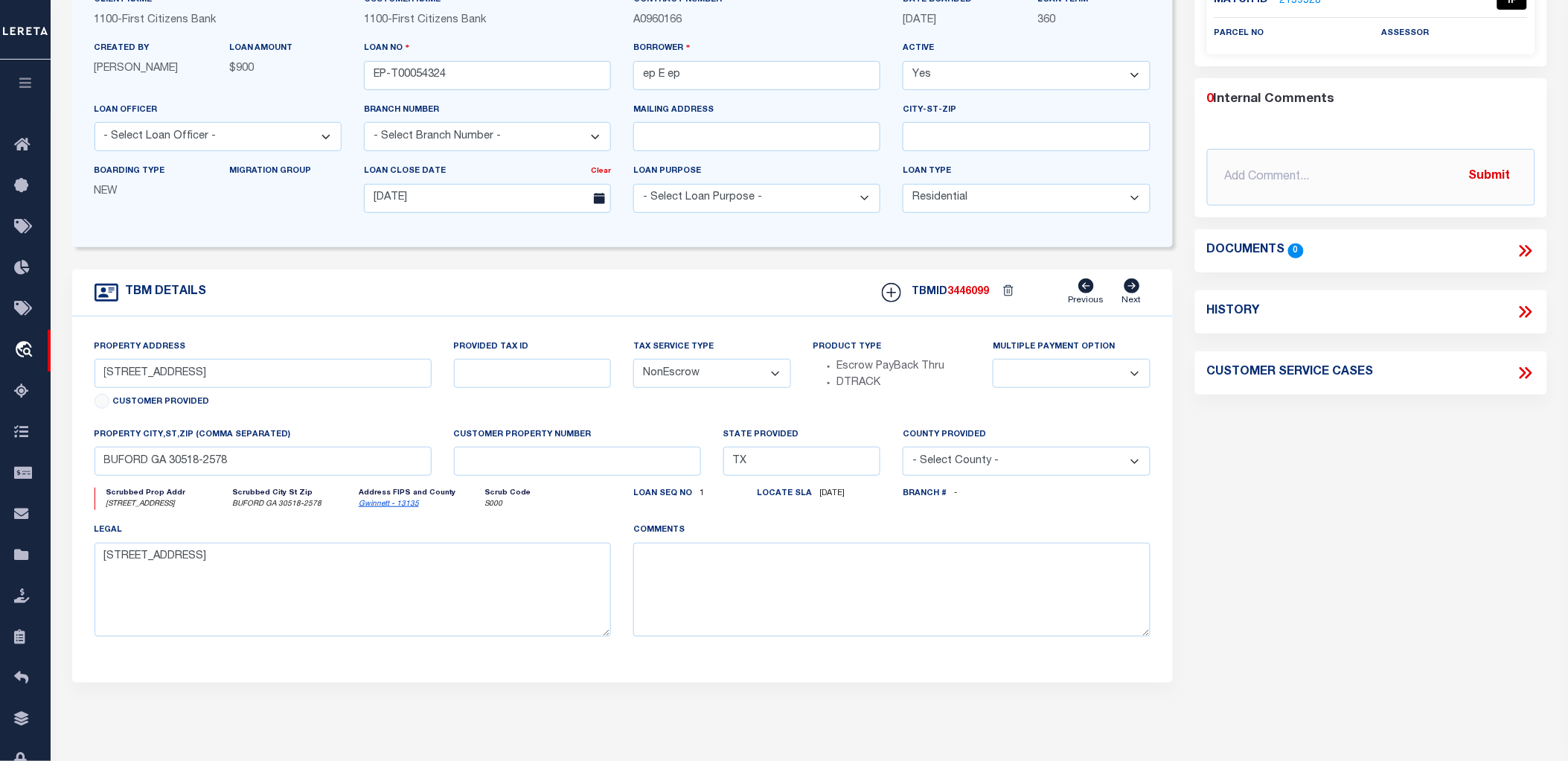 click on "Parcel Summary
Match ID
2159528
0" at bounding box center (1371, 334) 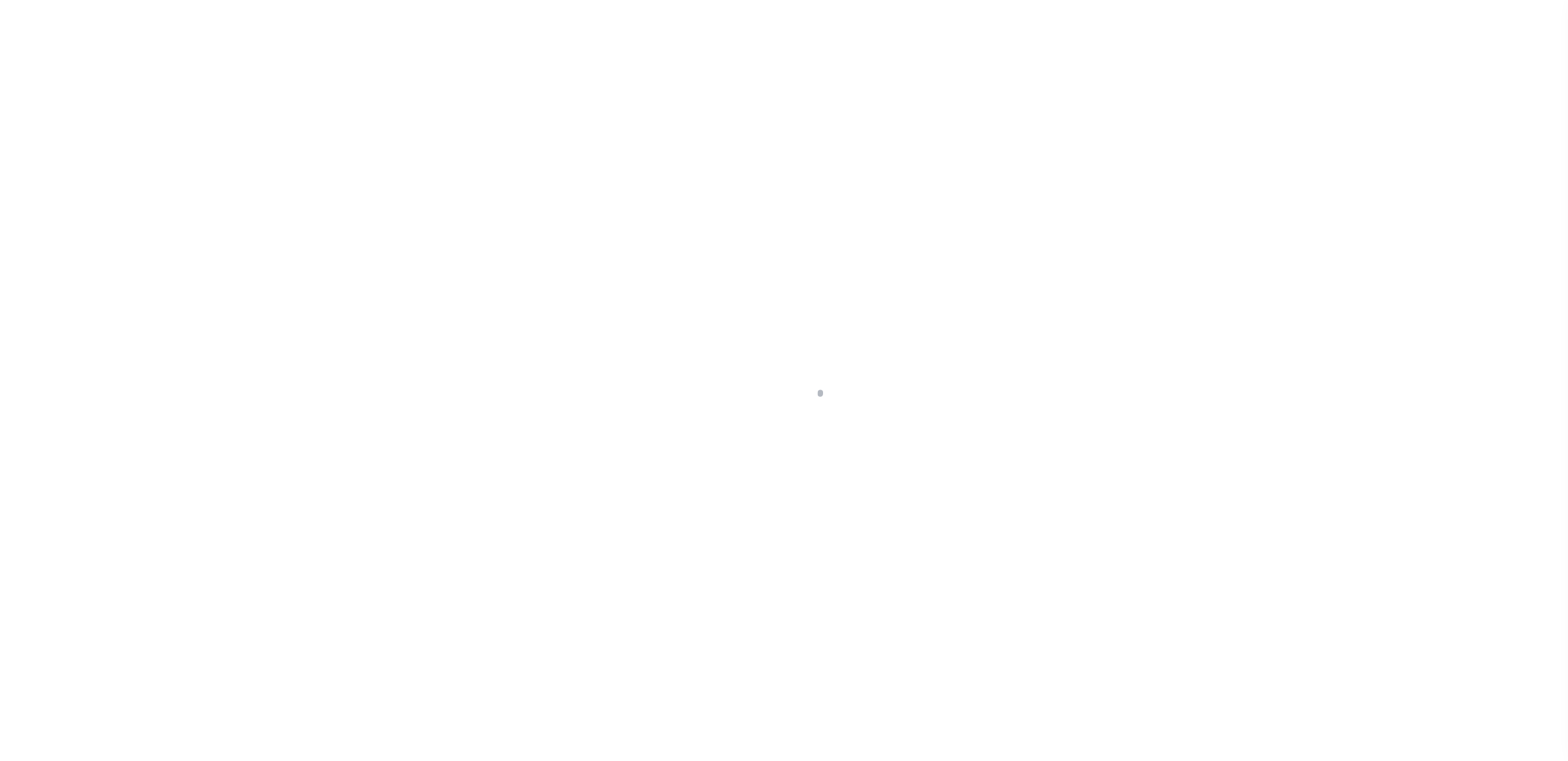 type on "EP-T00054324" 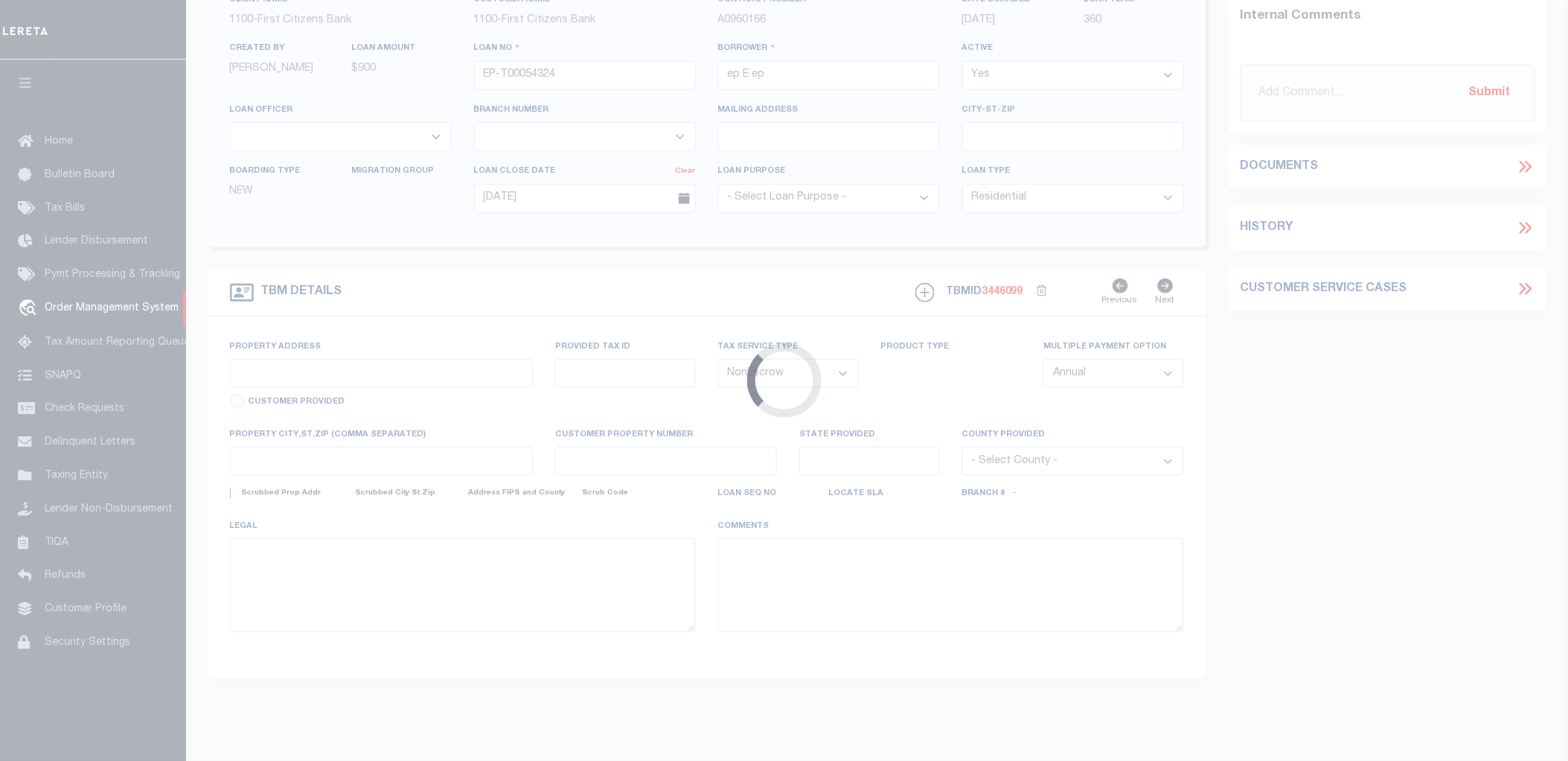 scroll, scrollTop: 165, scrollLeft: 0, axis: vertical 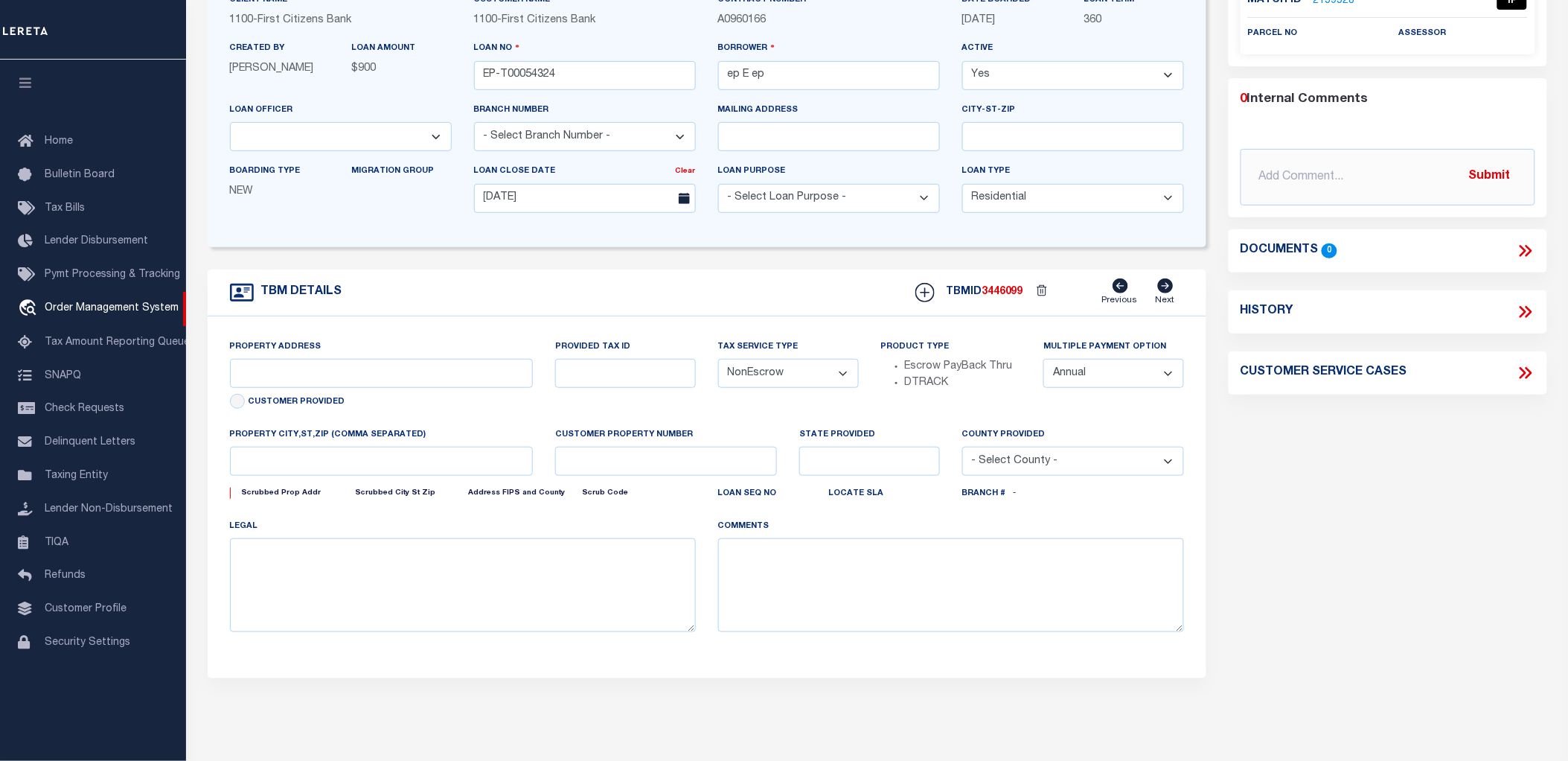 type on "[STREET_ADDRESS]" 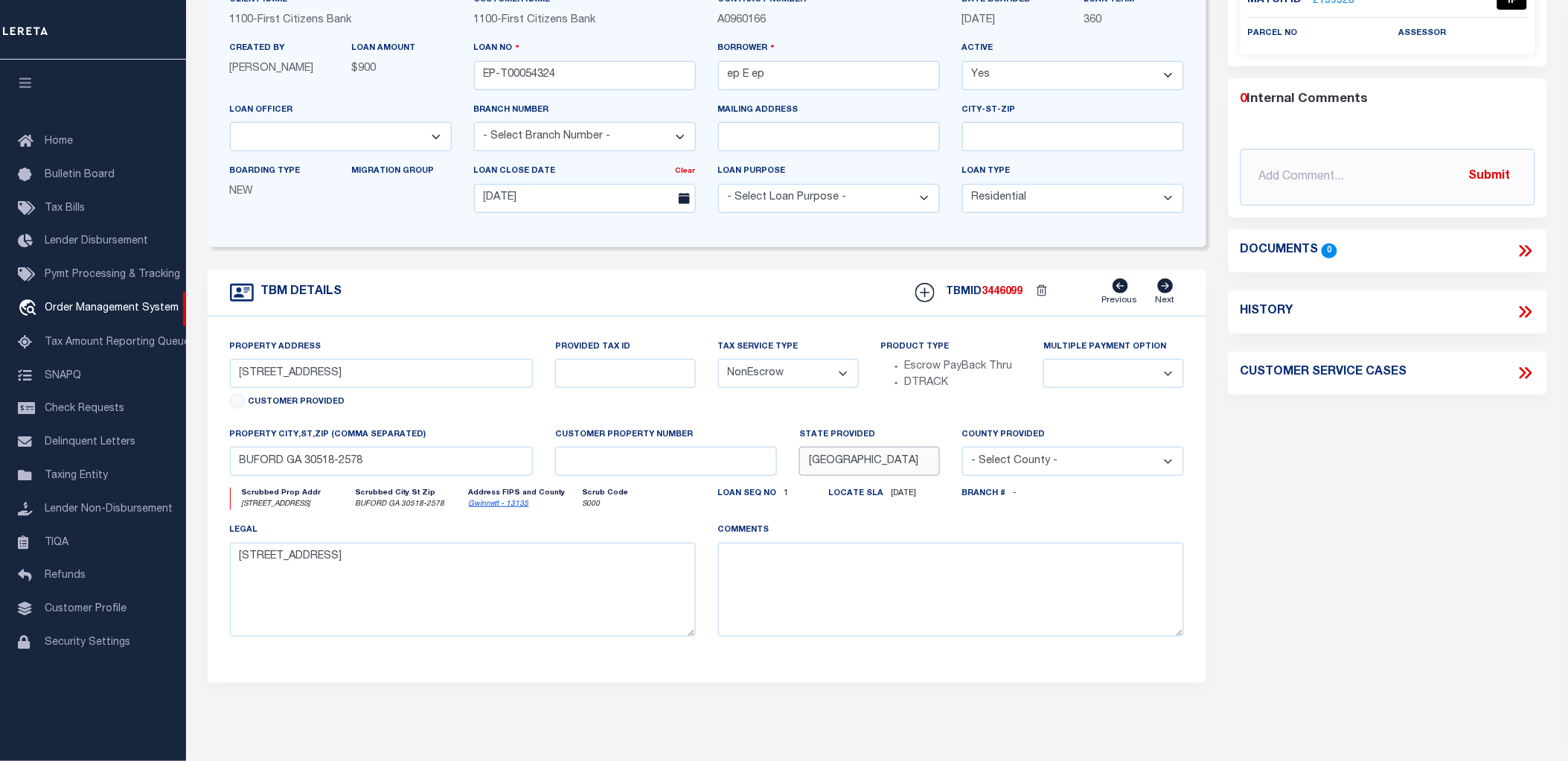 drag, startPoint x: 845, startPoint y: 460, endPoint x: 770, endPoint y: 465, distance: 75.16648 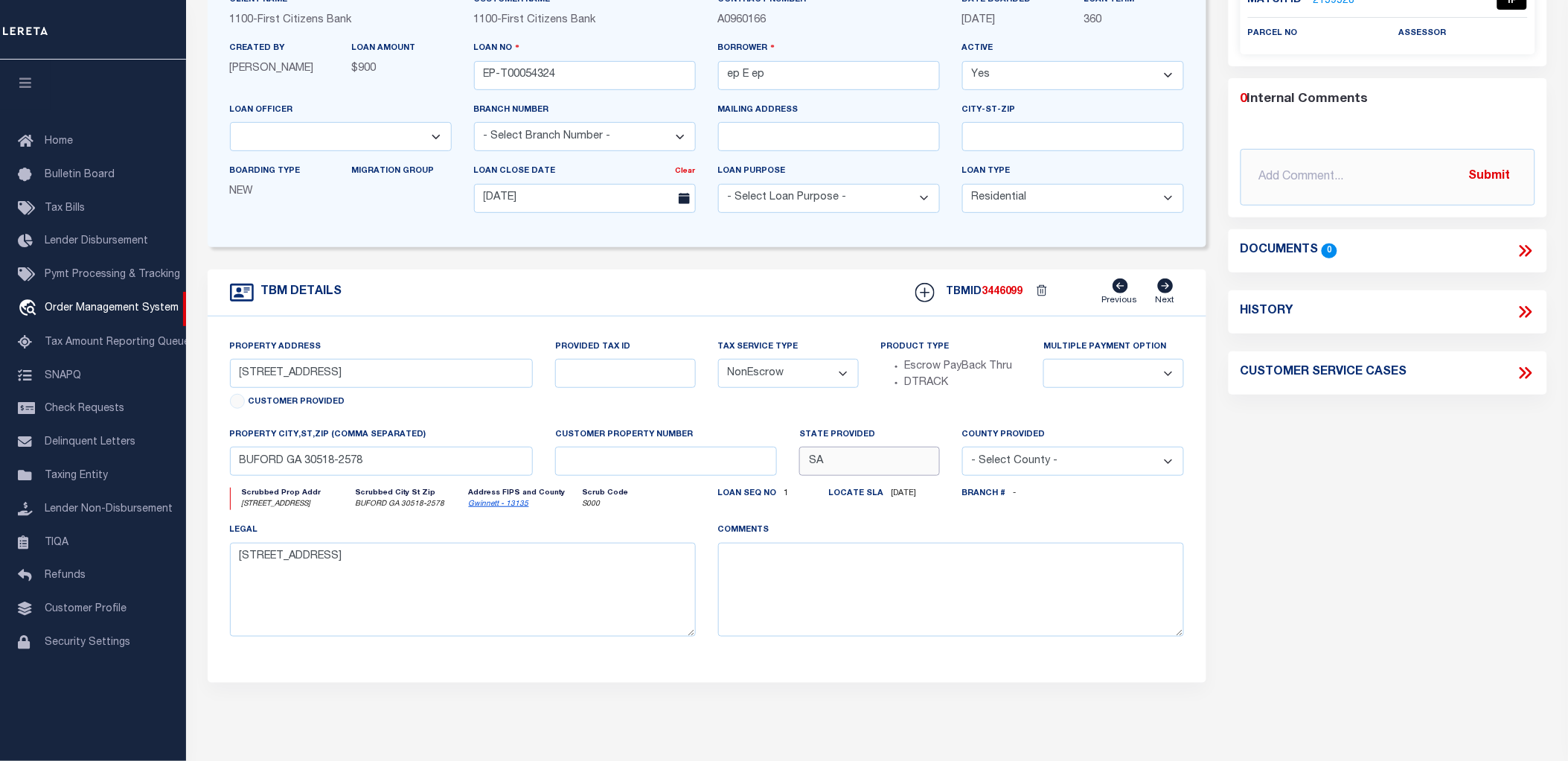 type on "sa" 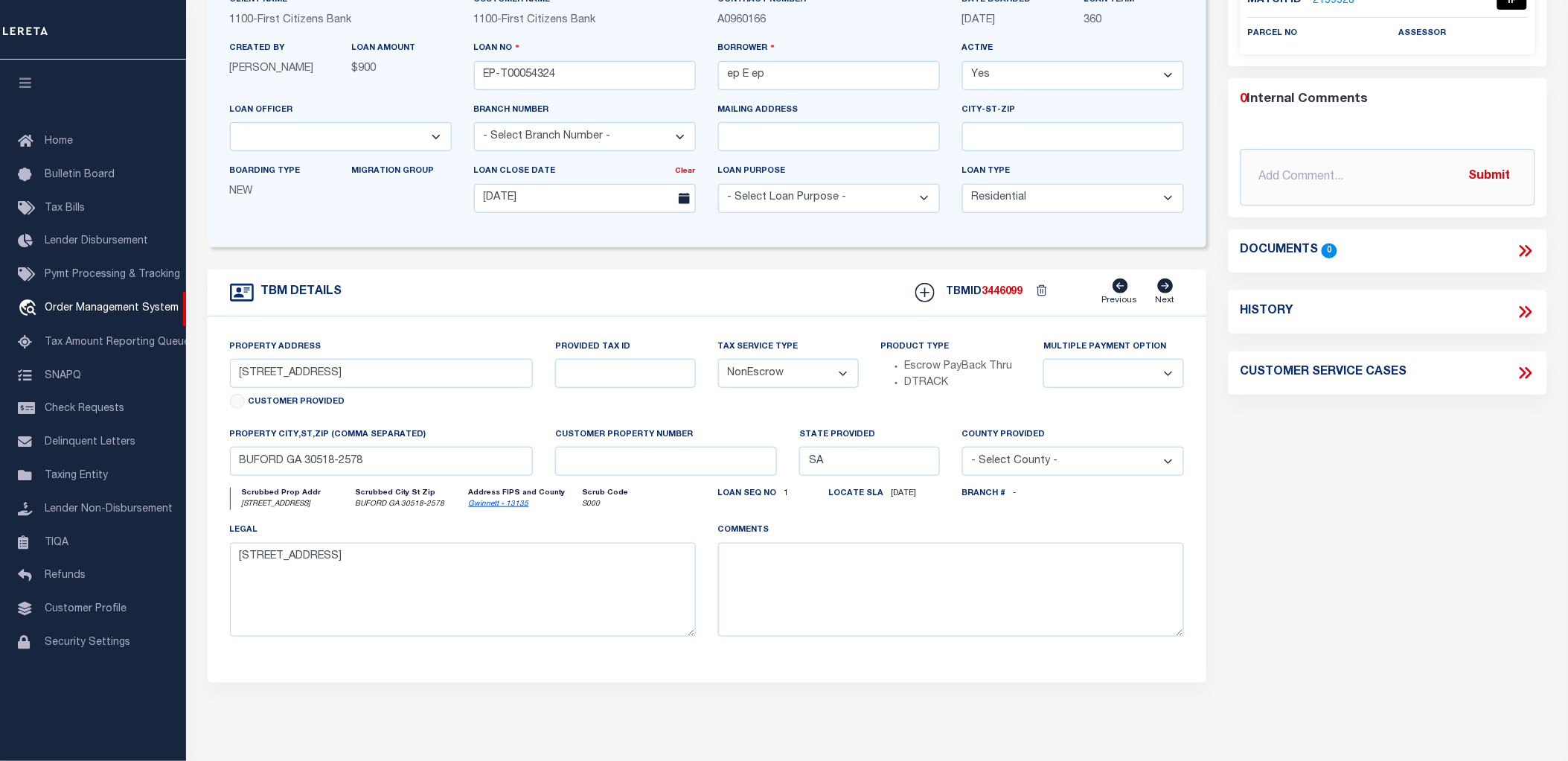 click on "Parcel Summary
Match ID
2159528
0" at bounding box center [1388, 334] 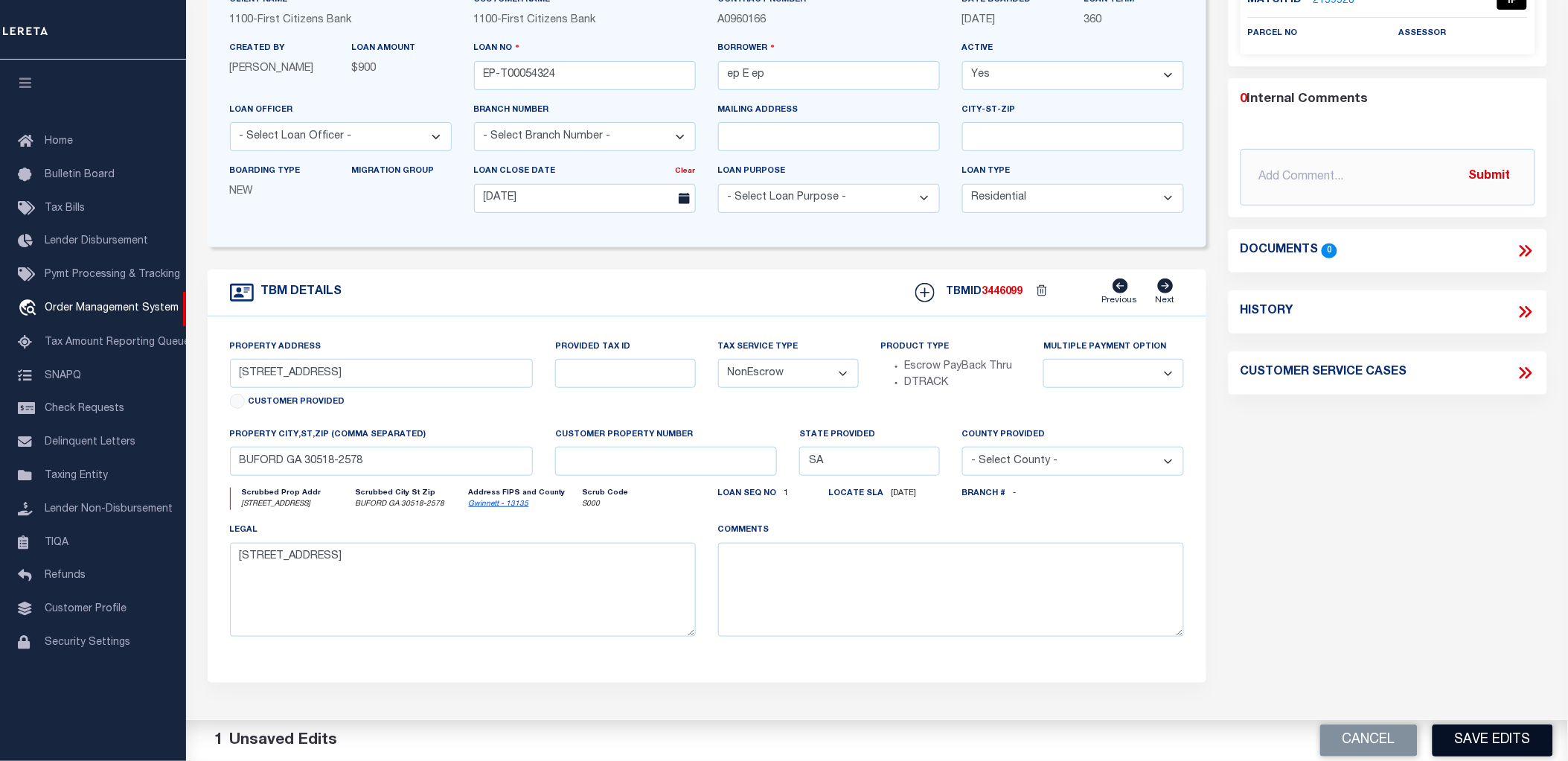click on "Save Edits" at bounding box center [1493, 740] 